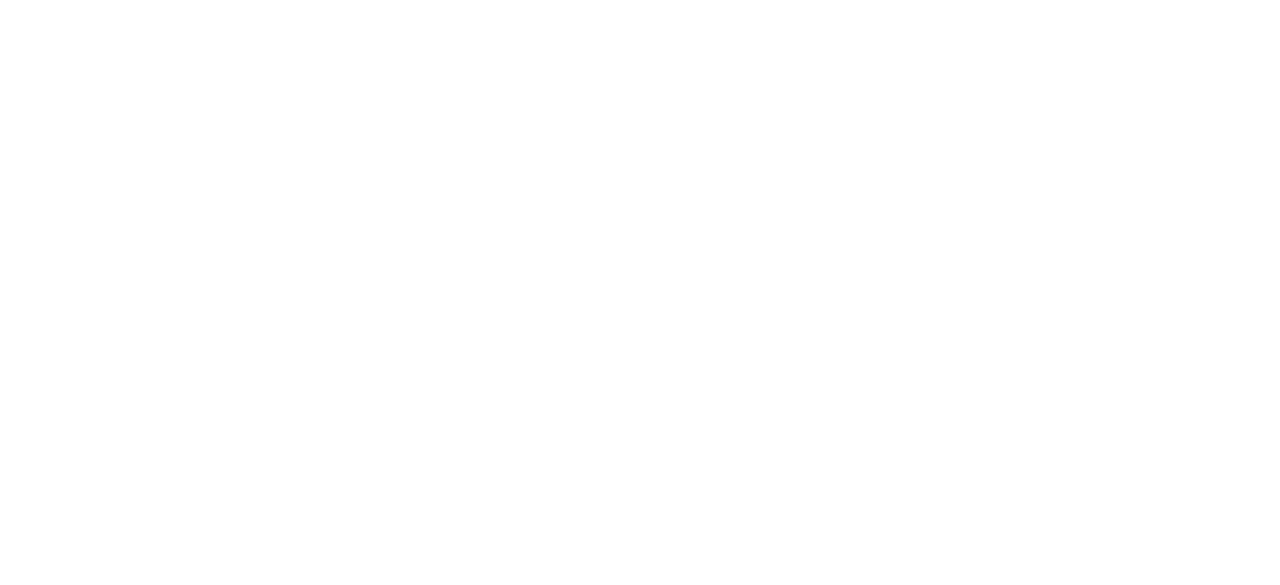 scroll, scrollTop: 0, scrollLeft: 0, axis: both 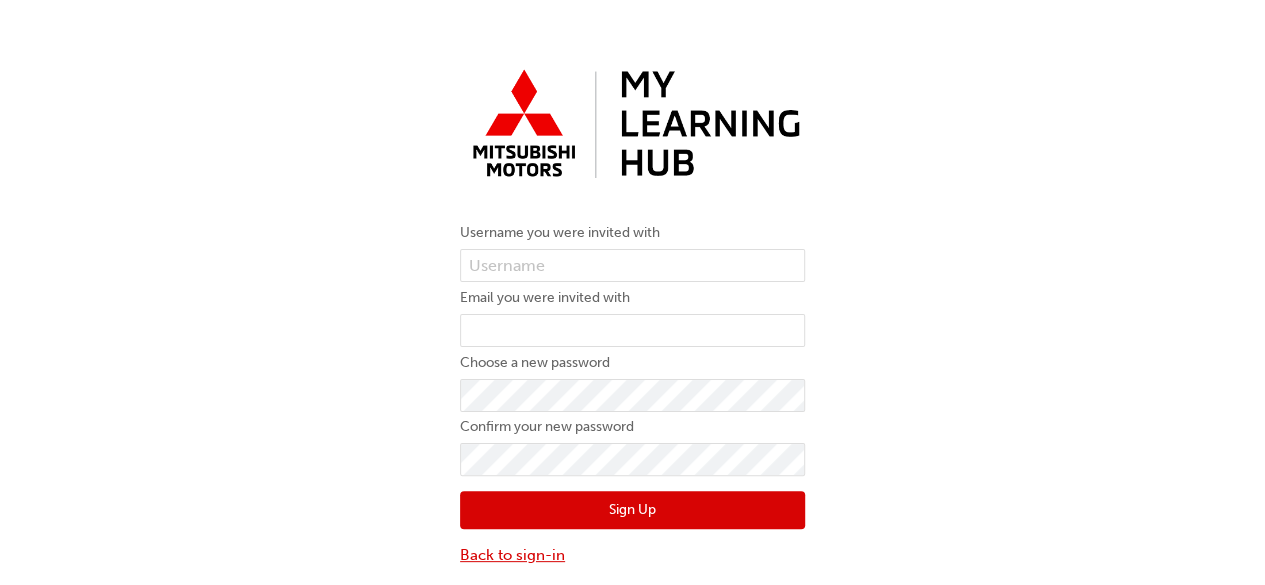 click on "Back to sign-in" at bounding box center [632, 555] 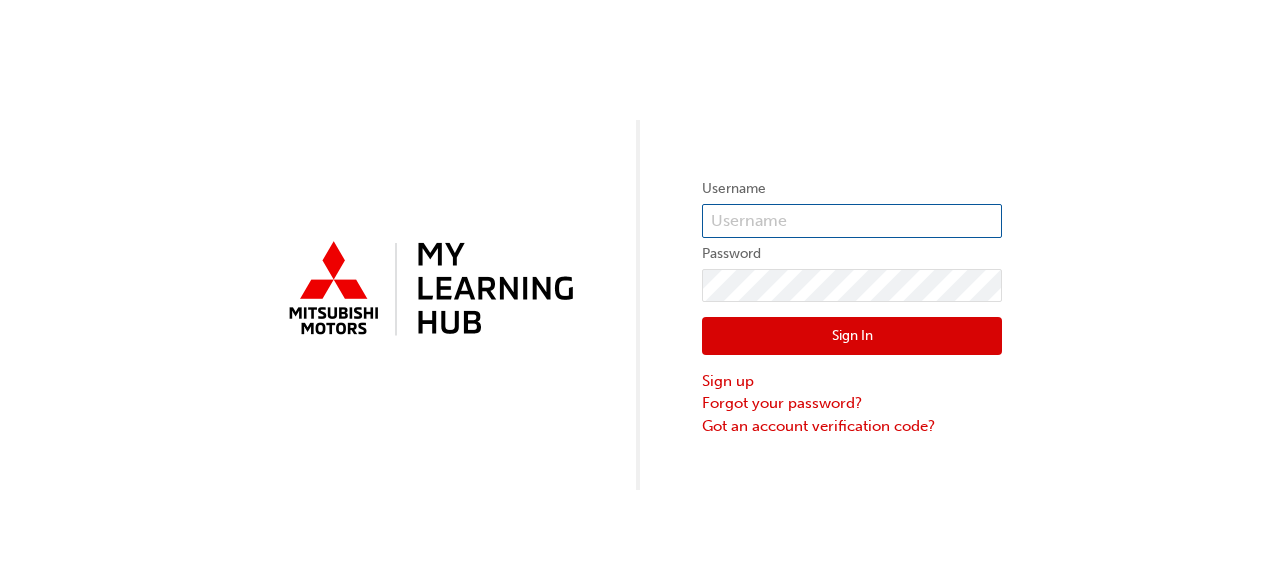type on "[PHONE]" 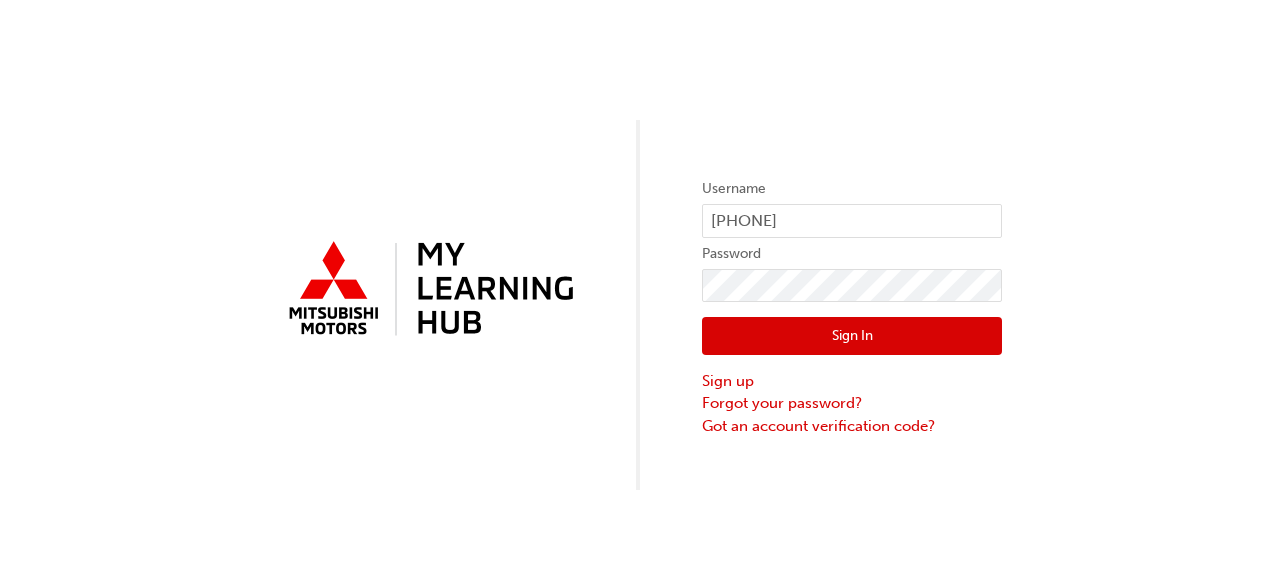 click on "Sign In" at bounding box center (852, 336) 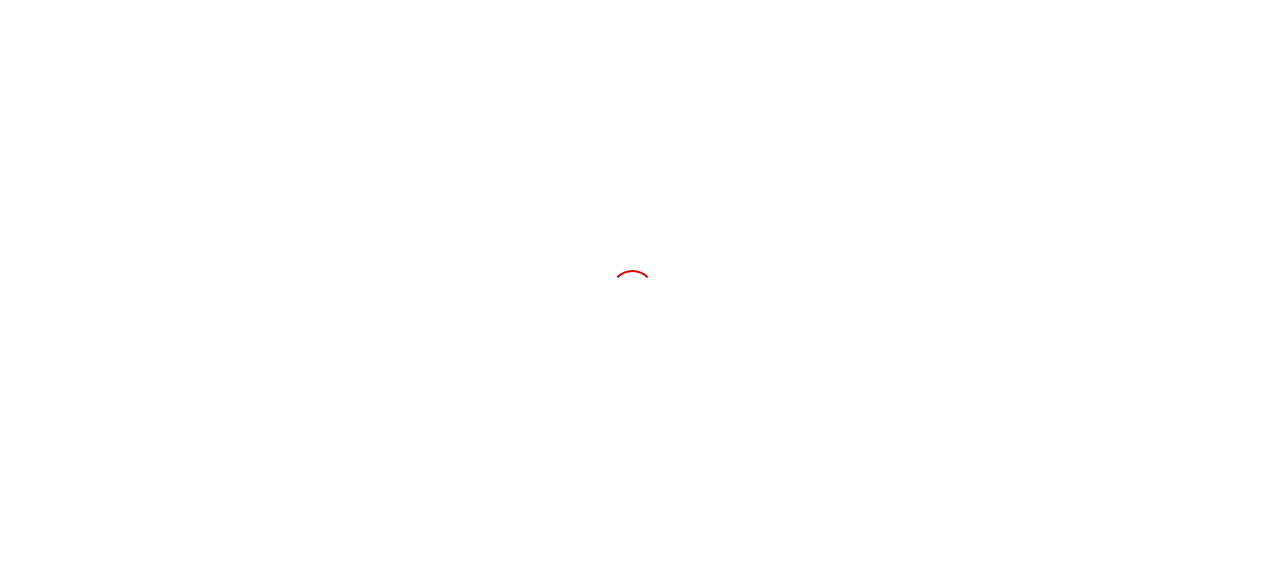 scroll, scrollTop: 0, scrollLeft: 0, axis: both 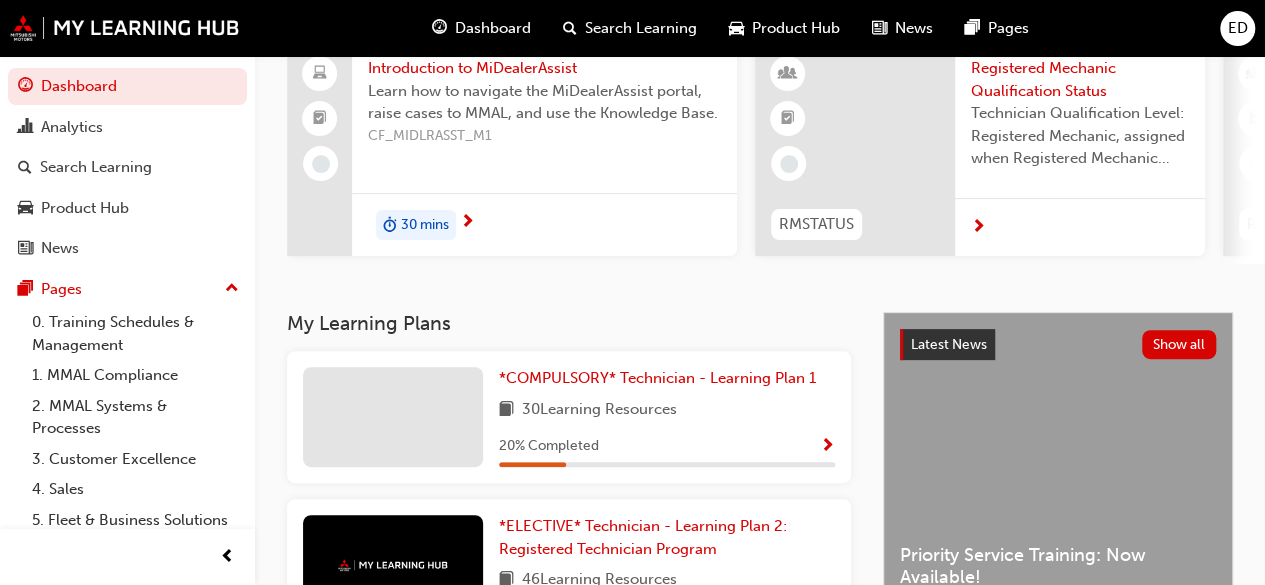 click at bounding box center [827, 447] 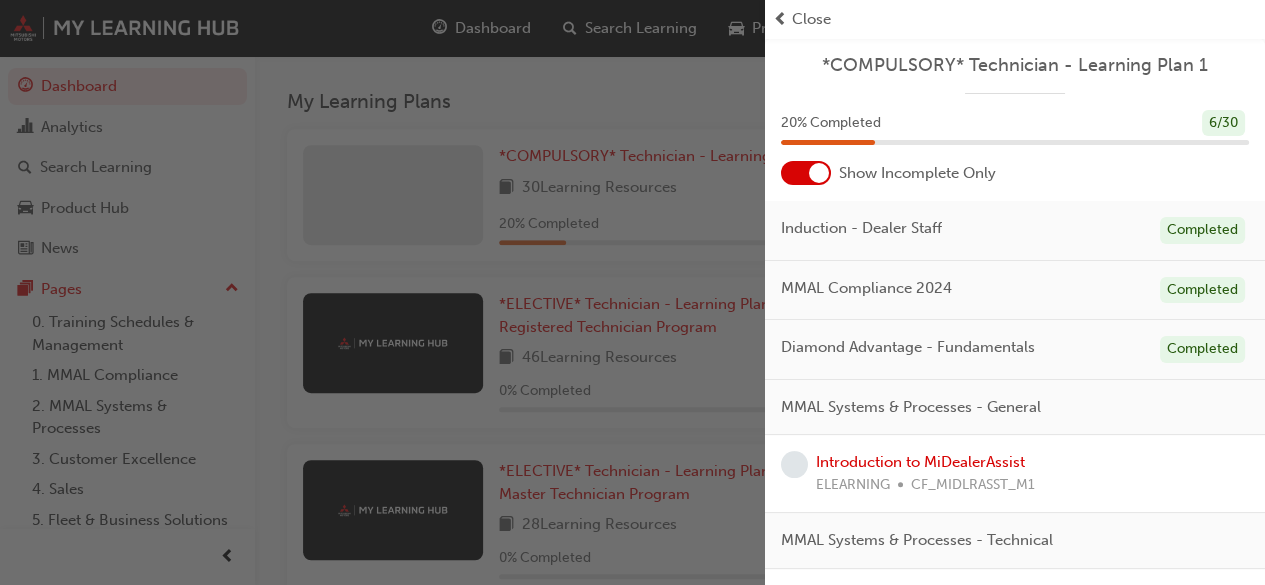 scroll, scrollTop: 390, scrollLeft: 0, axis: vertical 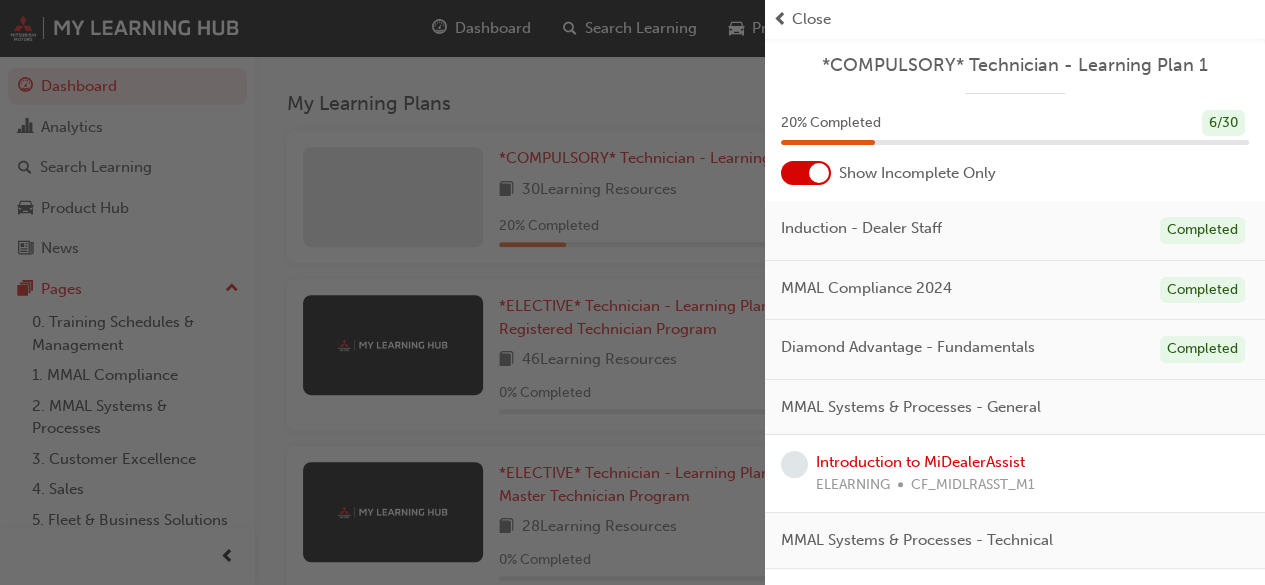 click at bounding box center (819, 173) 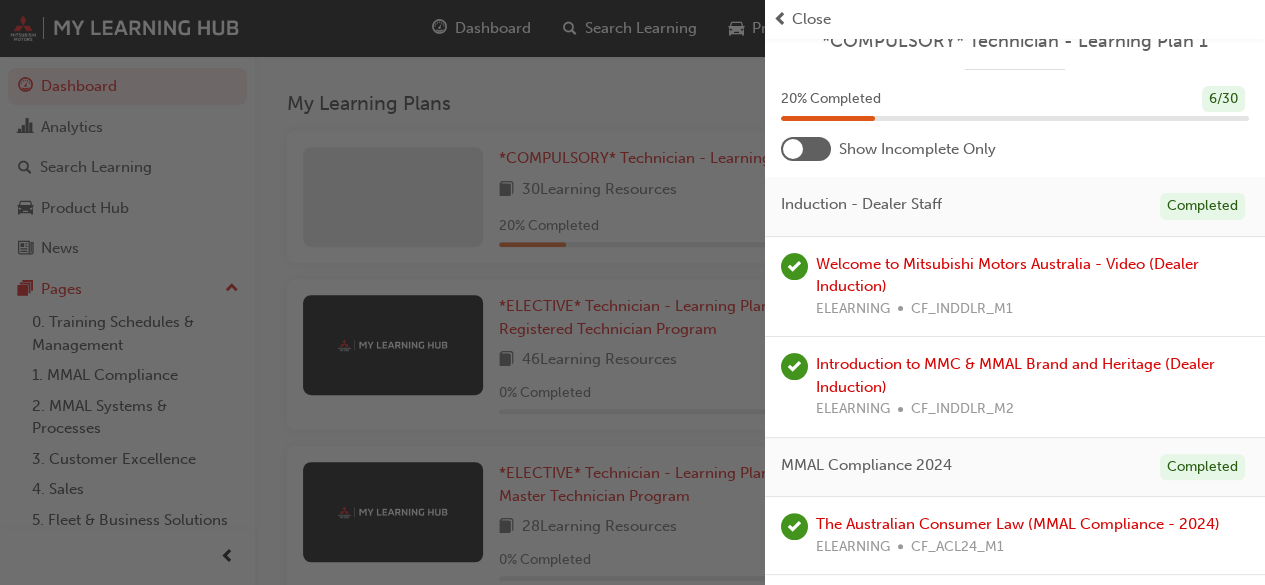 scroll, scrollTop: 0, scrollLeft: 0, axis: both 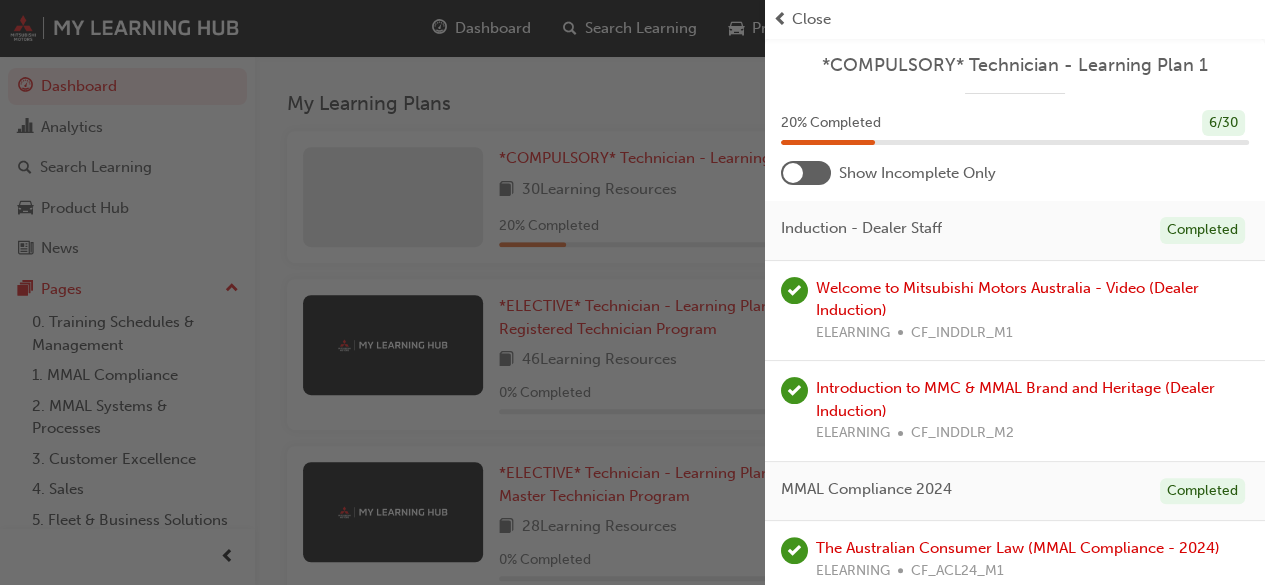 click on "Close" at bounding box center (811, 19) 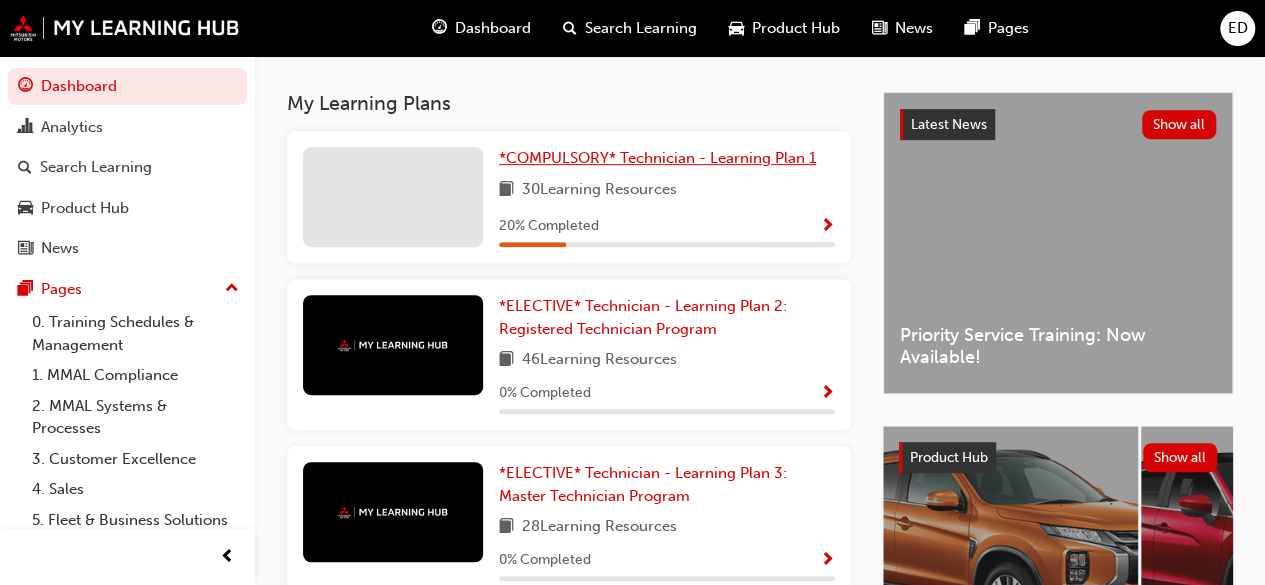 click on "*COMPULSORY* Technician - Learning Plan 1" at bounding box center [657, 158] 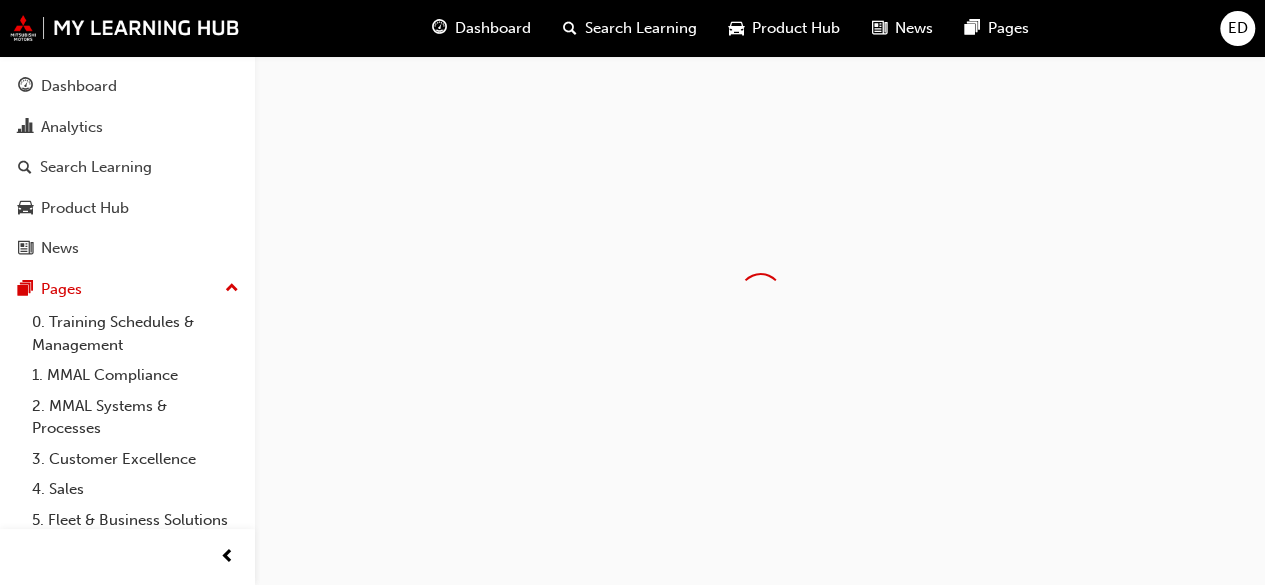 scroll, scrollTop: 0, scrollLeft: 0, axis: both 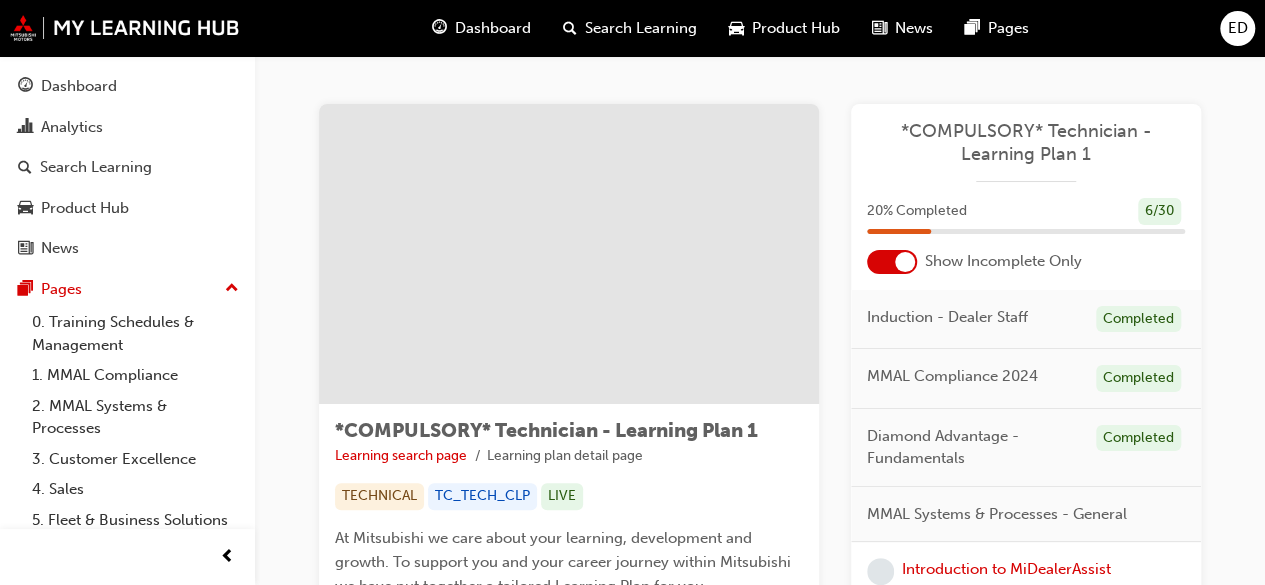 drag, startPoint x: 1230, startPoint y: 23, endPoint x: 1279, endPoint y: 56, distance: 59.07622 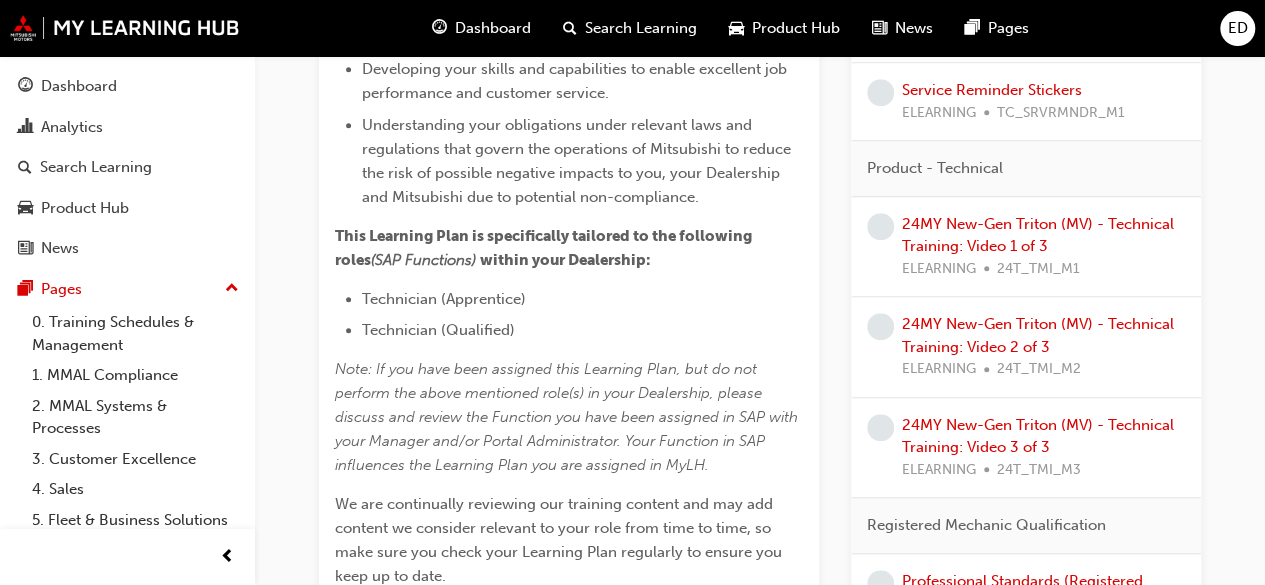 scroll, scrollTop: 0, scrollLeft: 0, axis: both 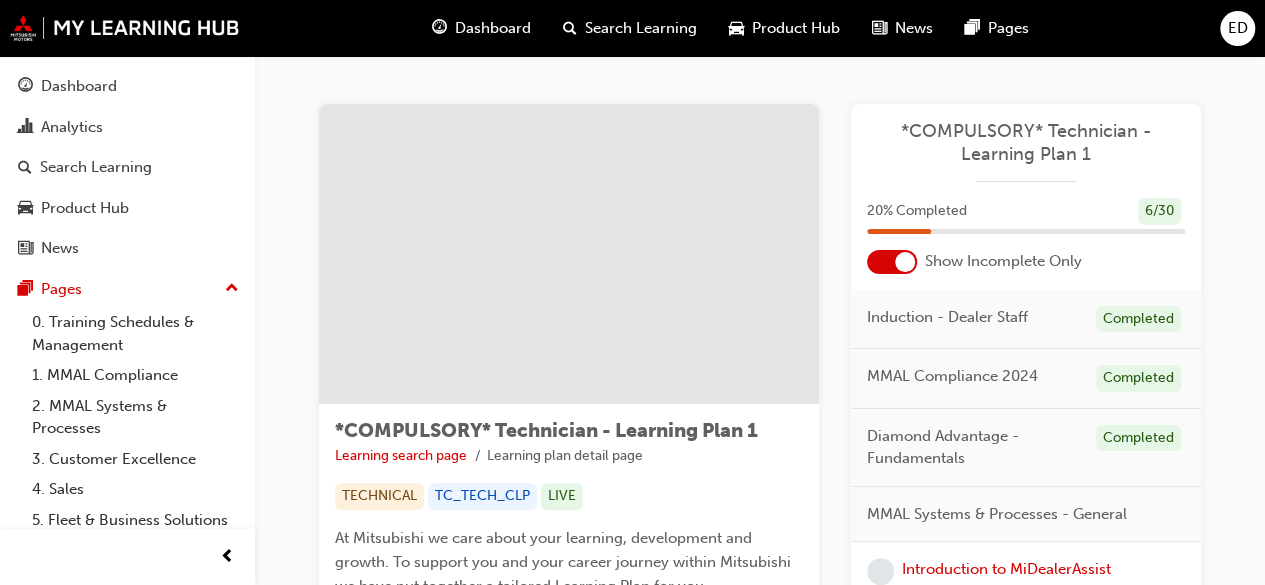 click on "Dashboard" at bounding box center (493, 28) 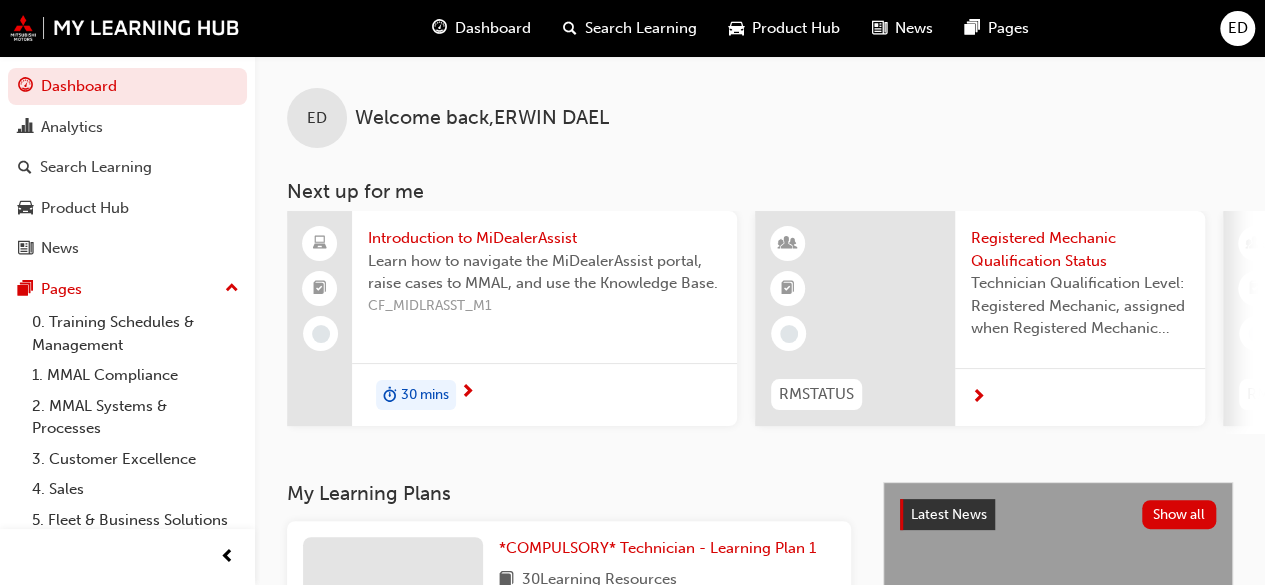 click on "30 mins" at bounding box center [416, 395] 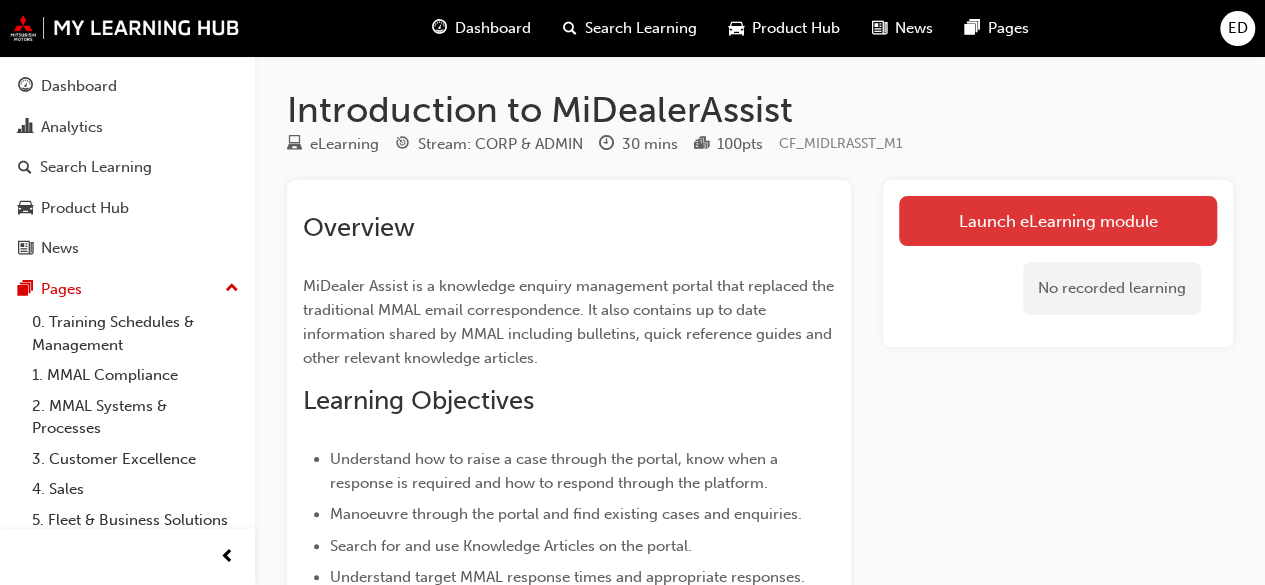click on "Launch eLearning module" at bounding box center (1058, 221) 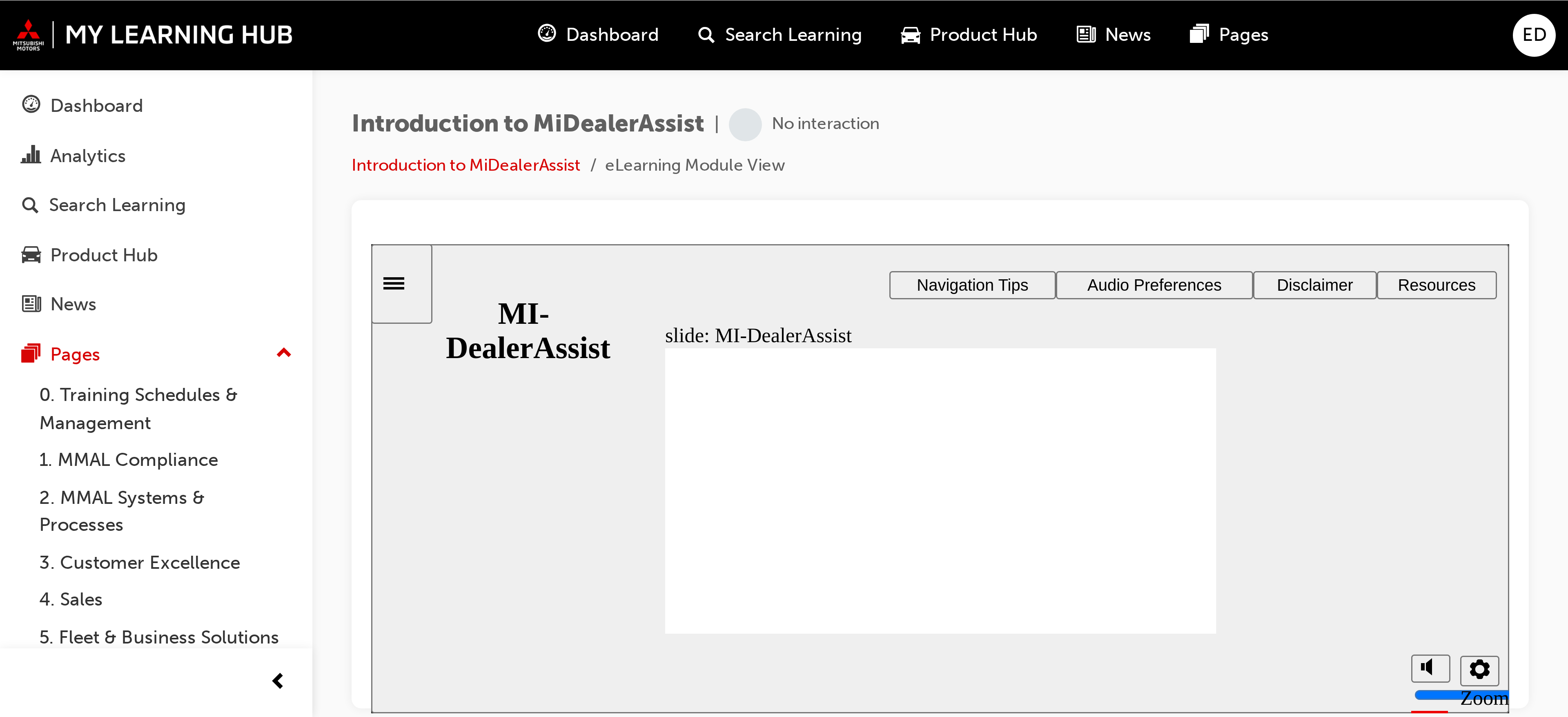 scroll, scrollTop: 0, scrollLeft: 0, axis: both 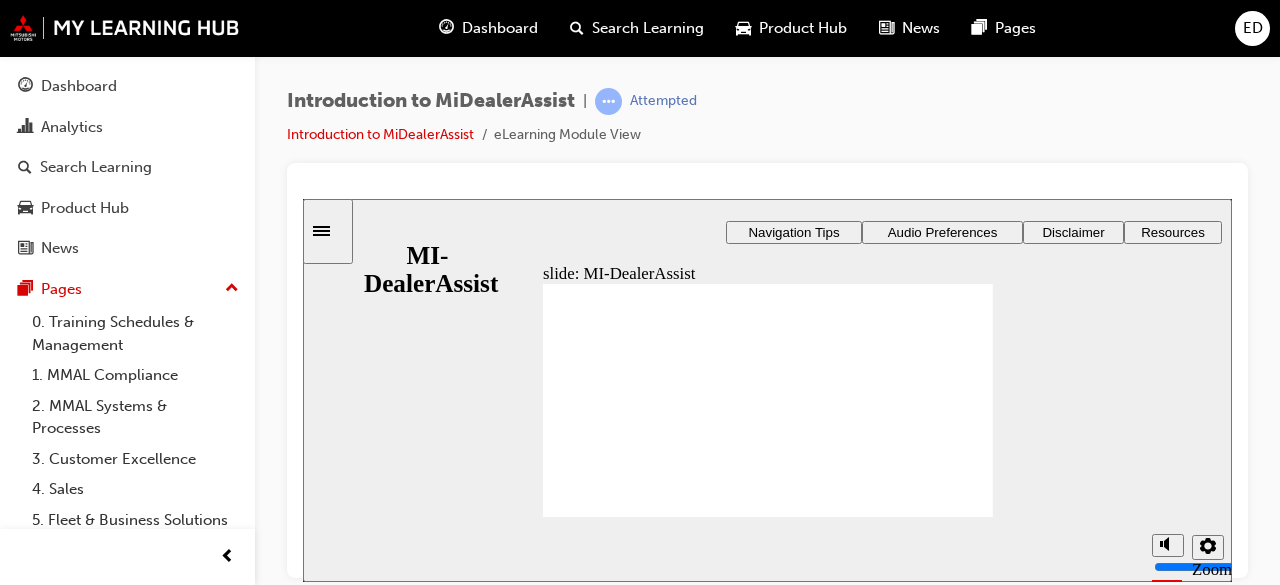 click 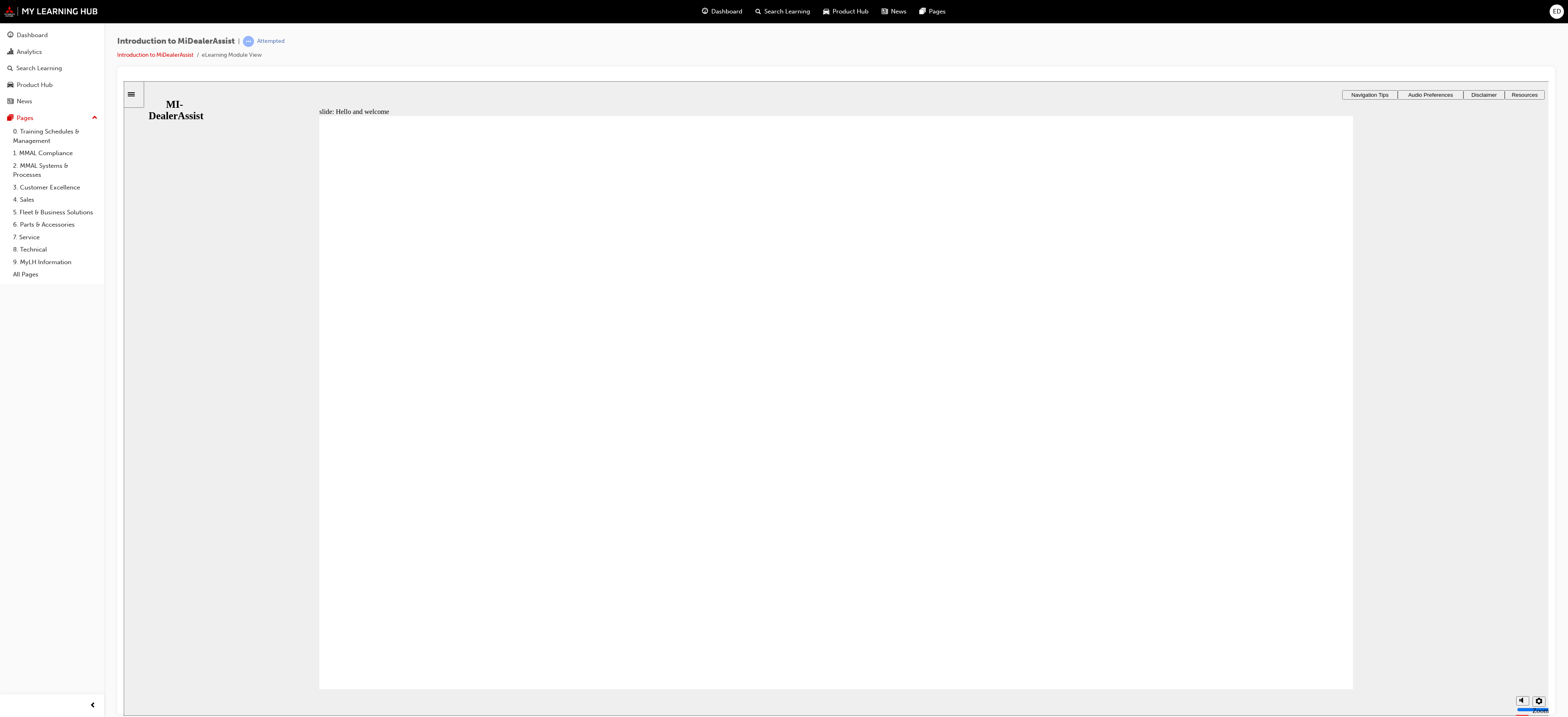 drag, startPoint x: 636, startPoint y: 81, endPoint x: 937, endPoint y: 597, distance: 597.3751 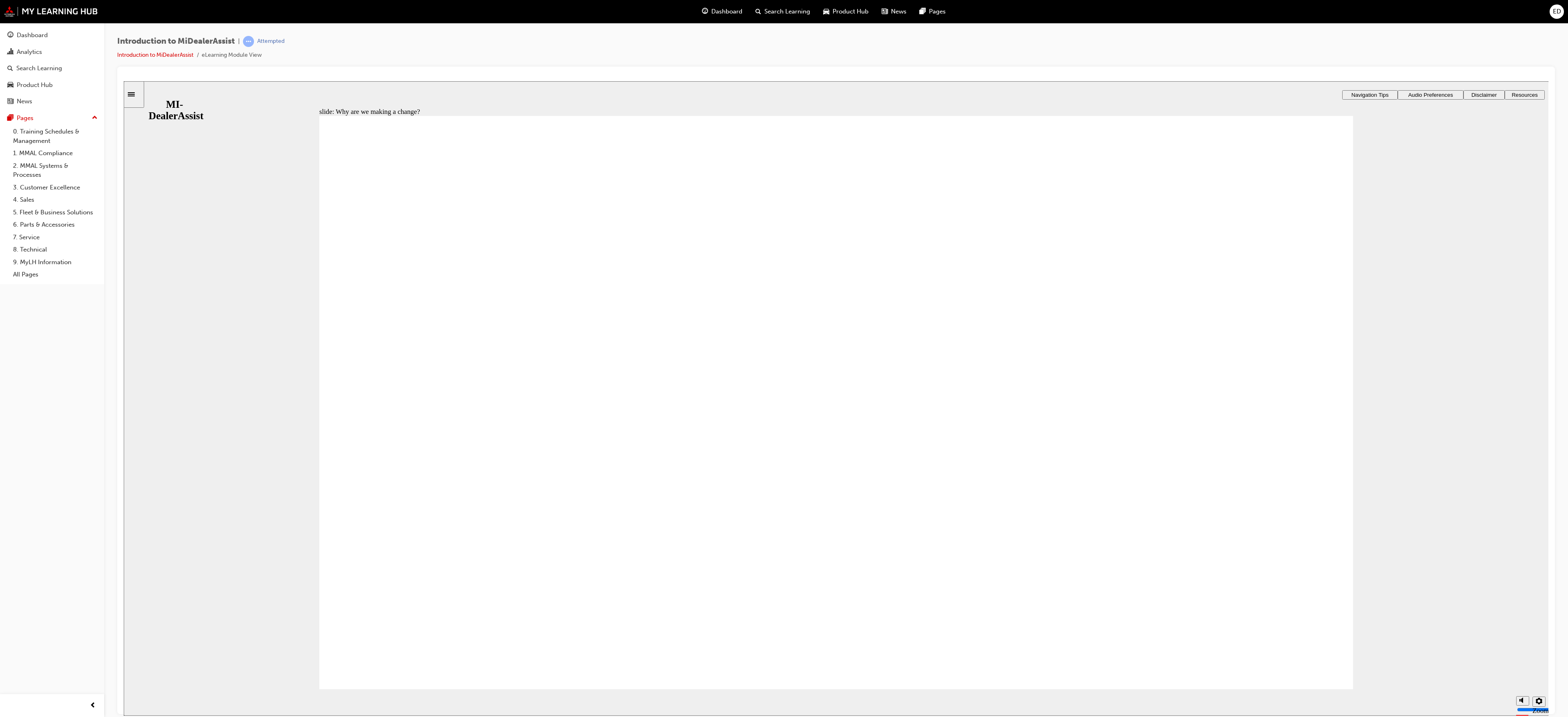 click 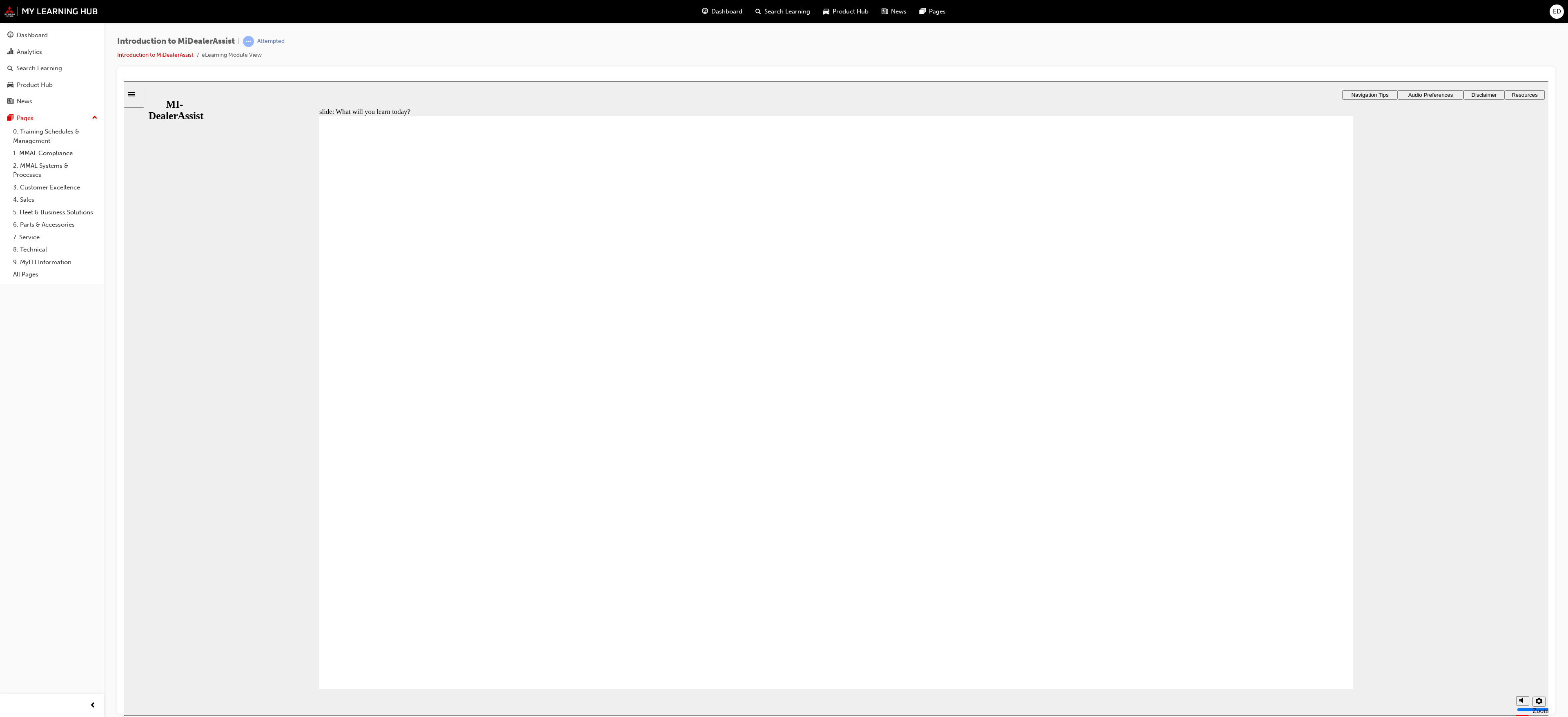 click 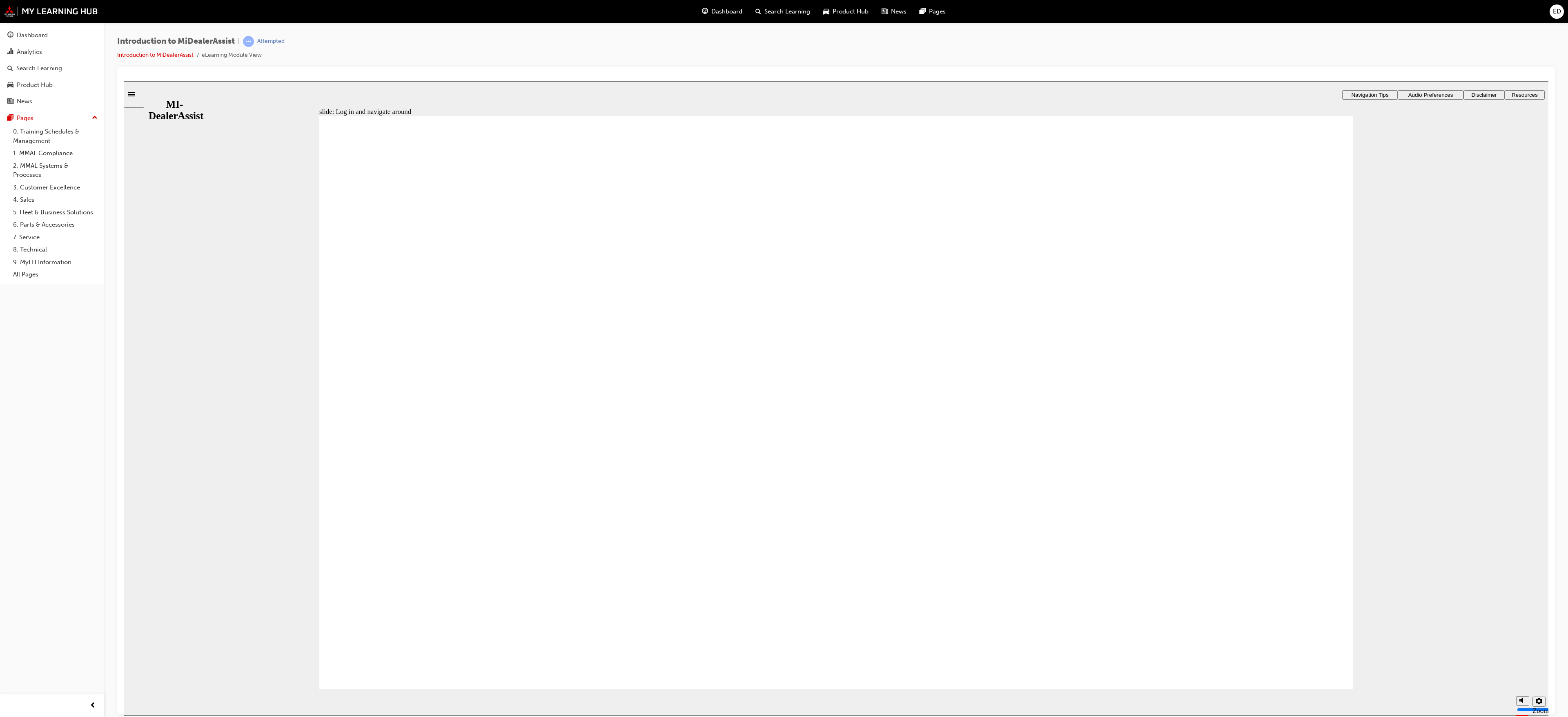 click 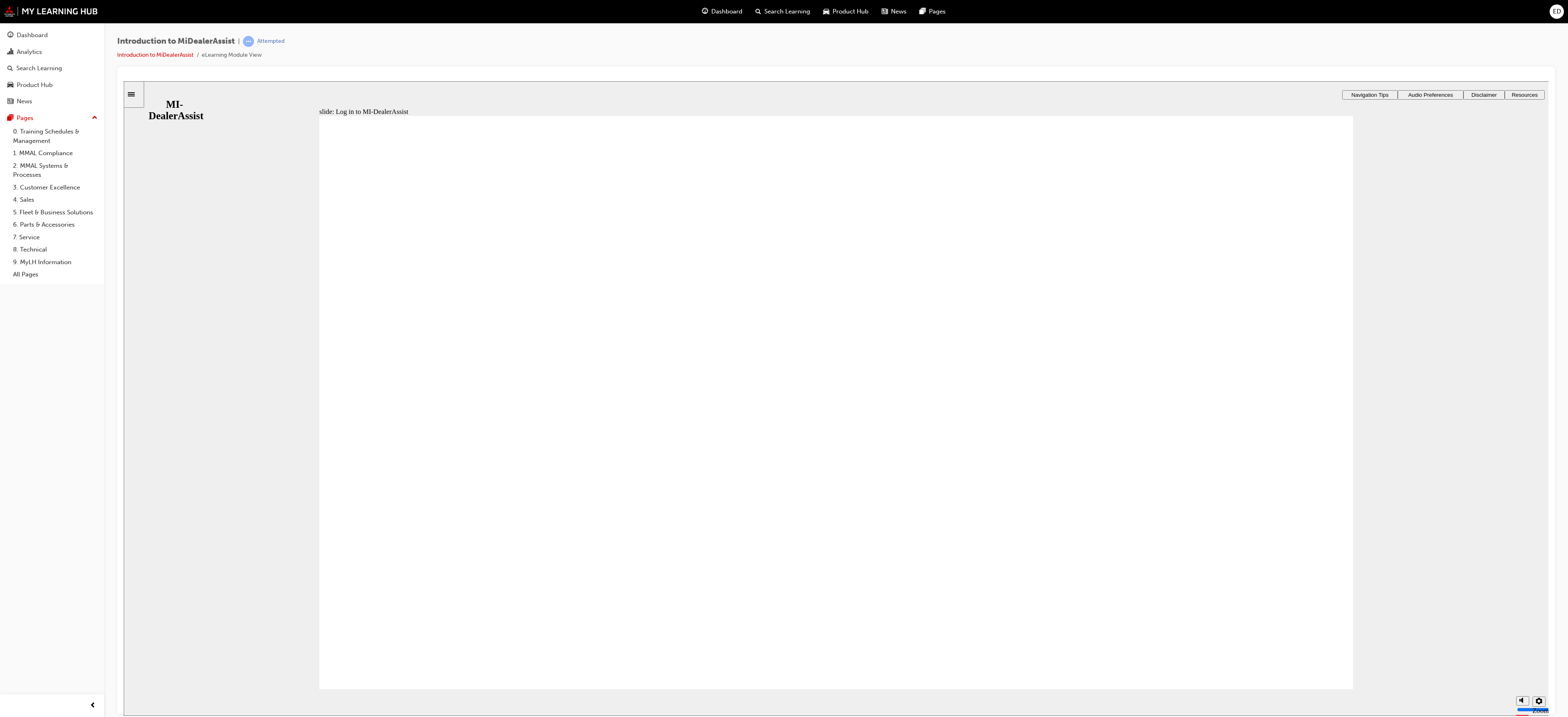 click 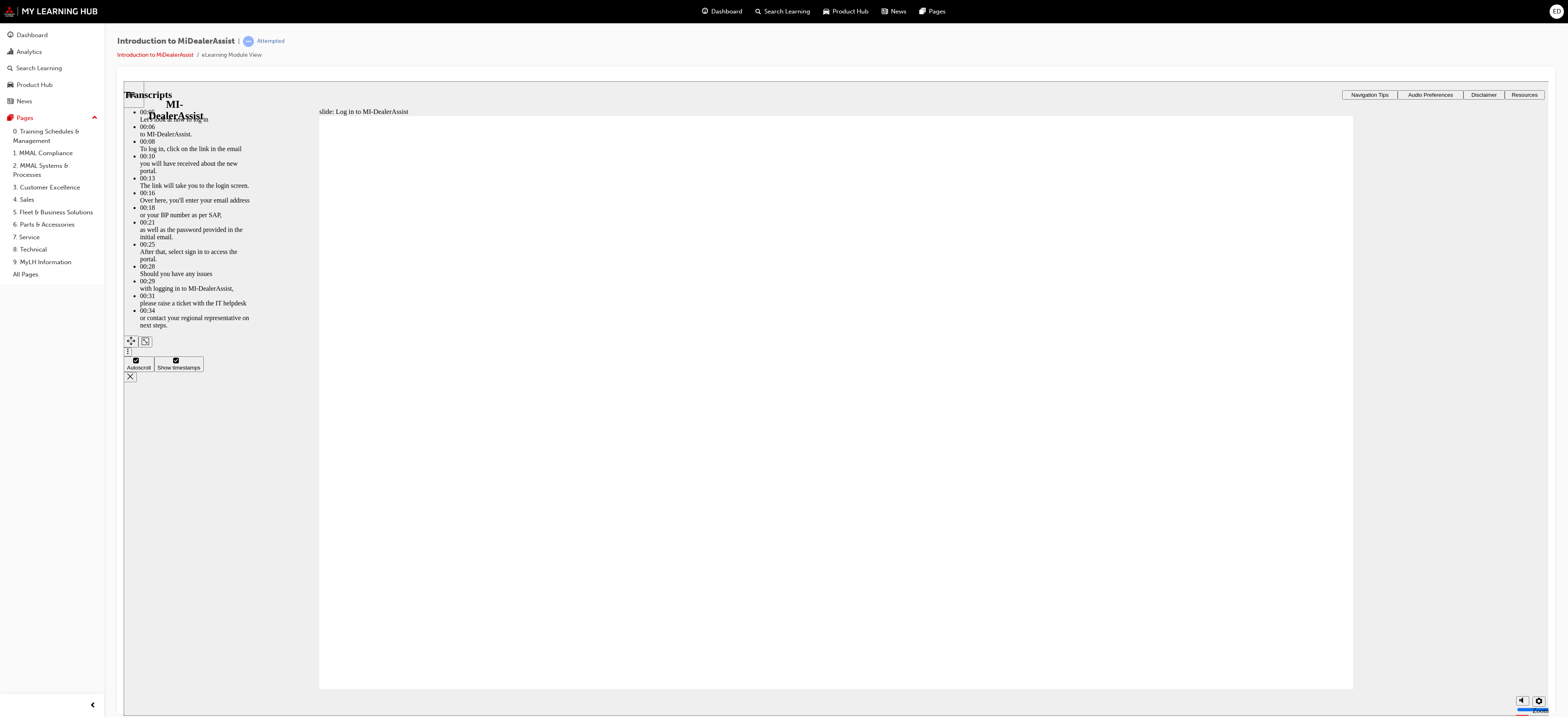 click 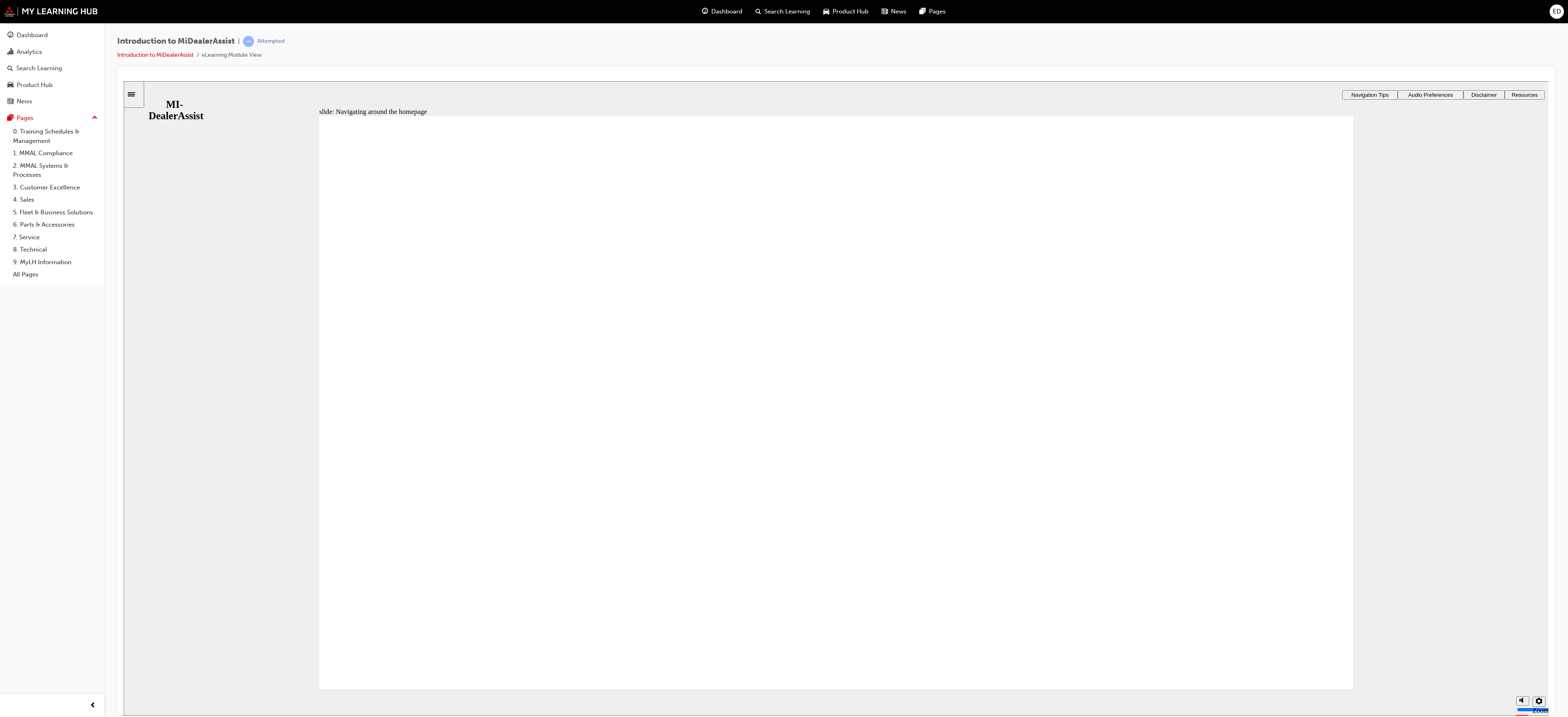 click 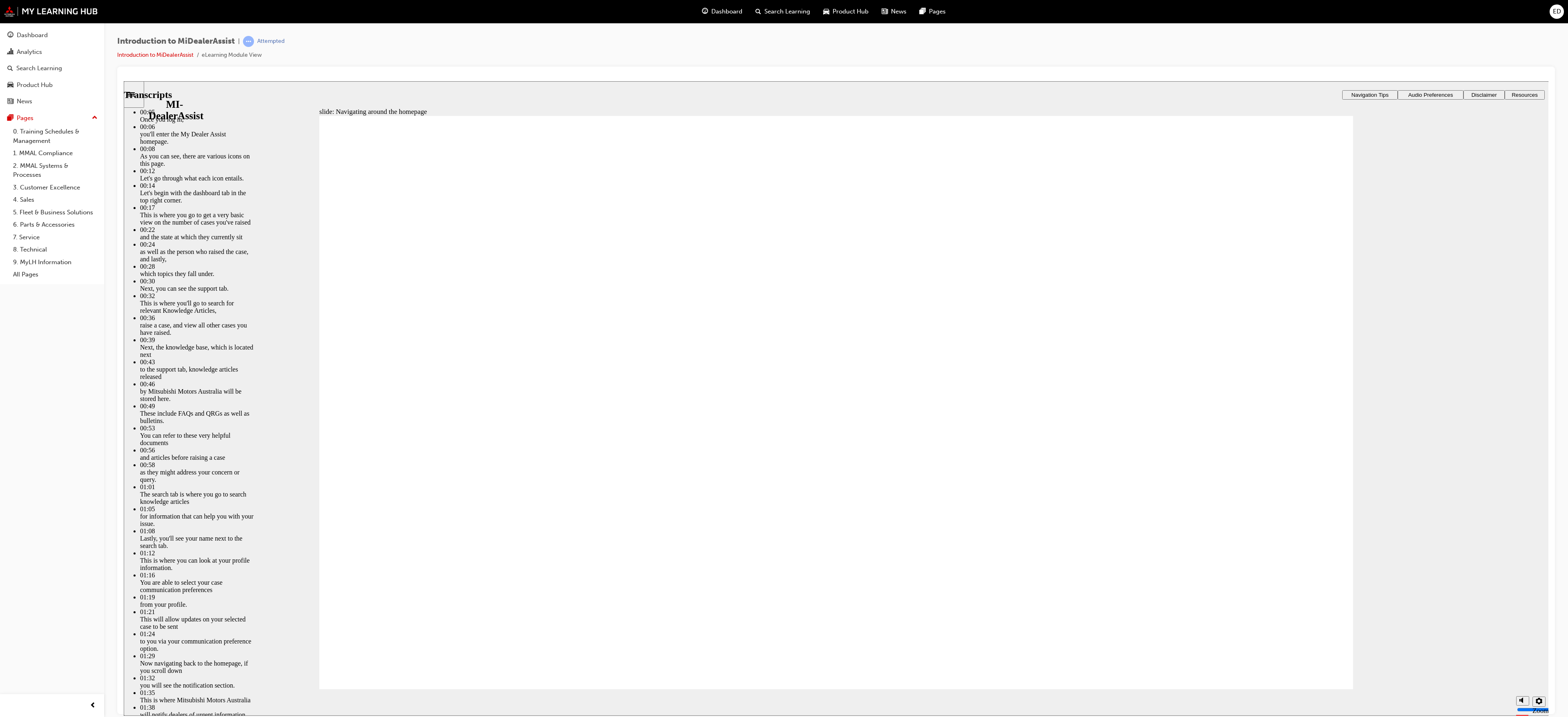 click at bounding box center (444, 2948) 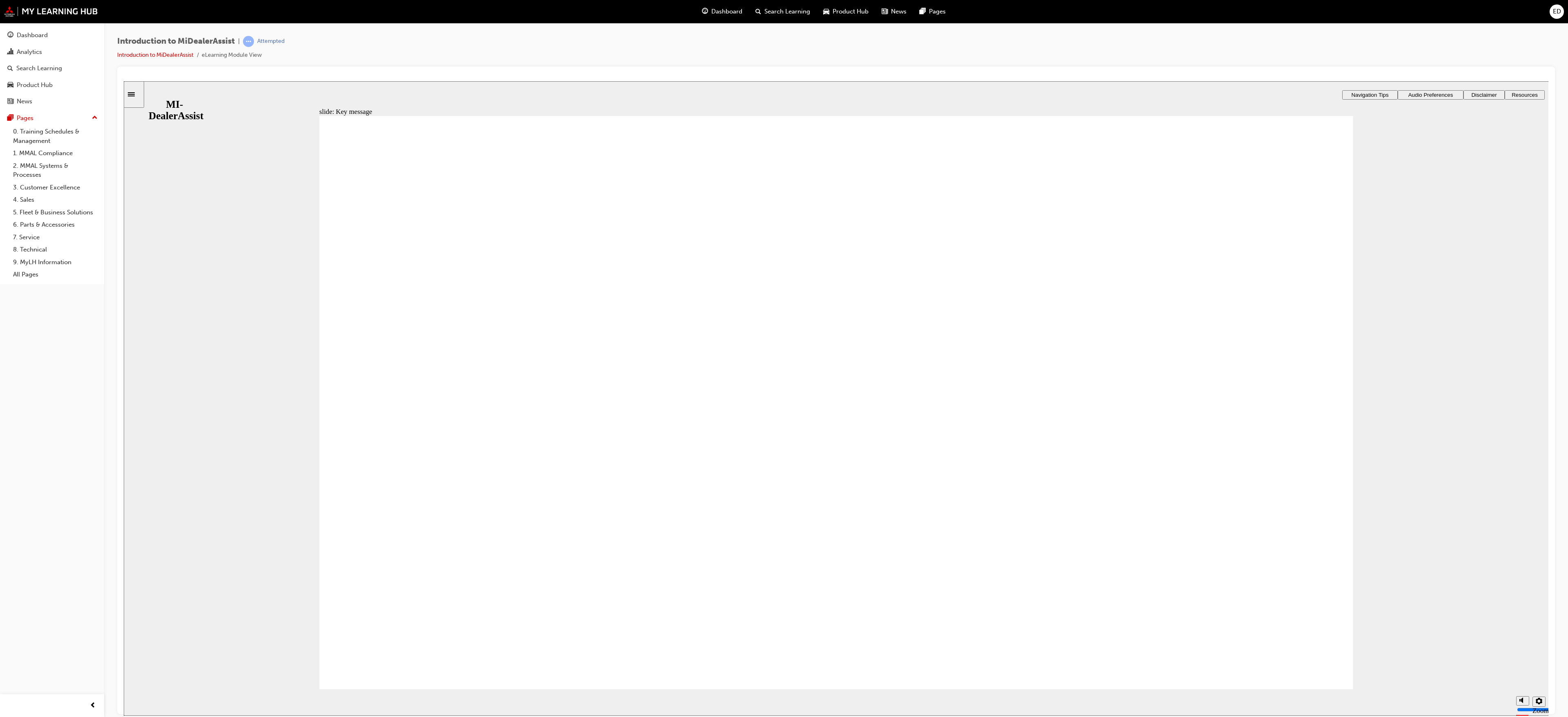 click 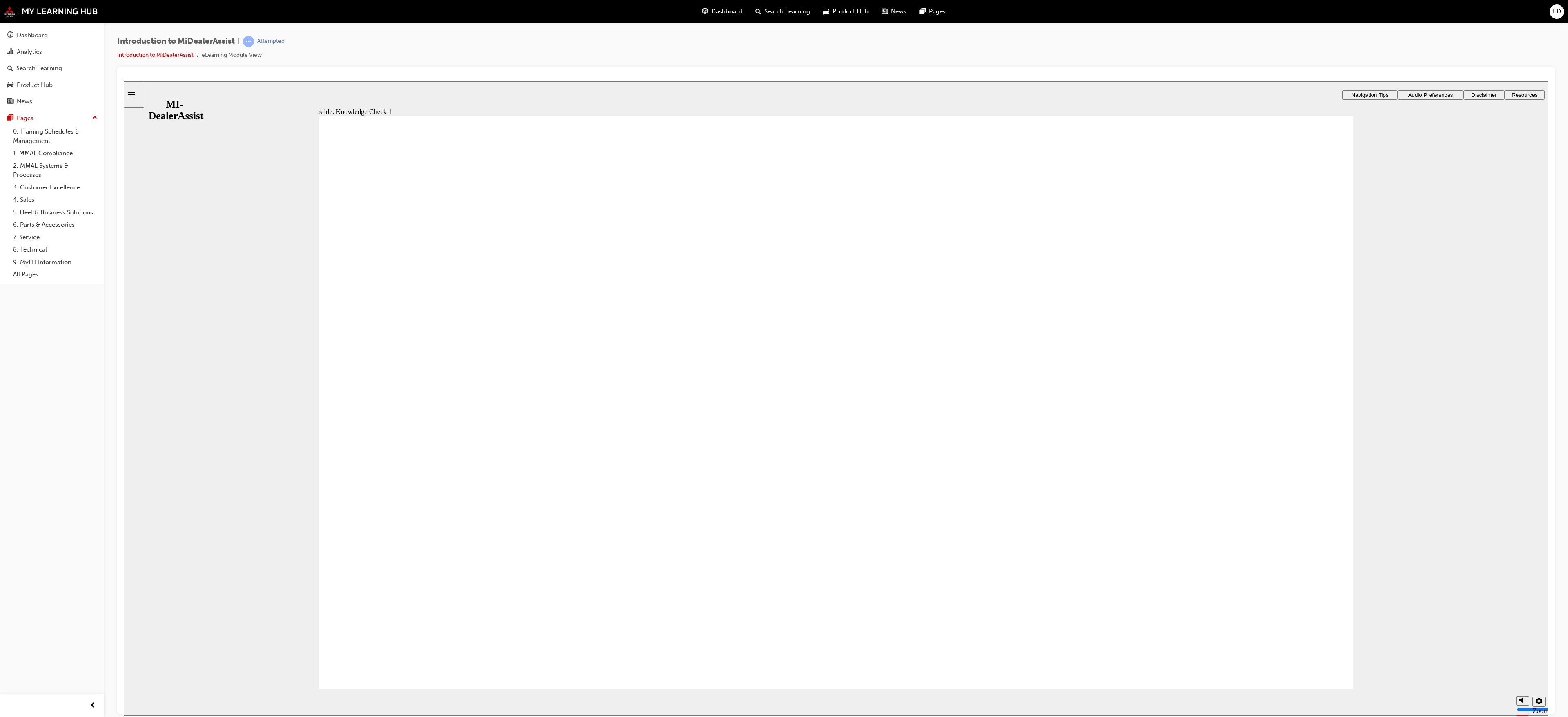 click 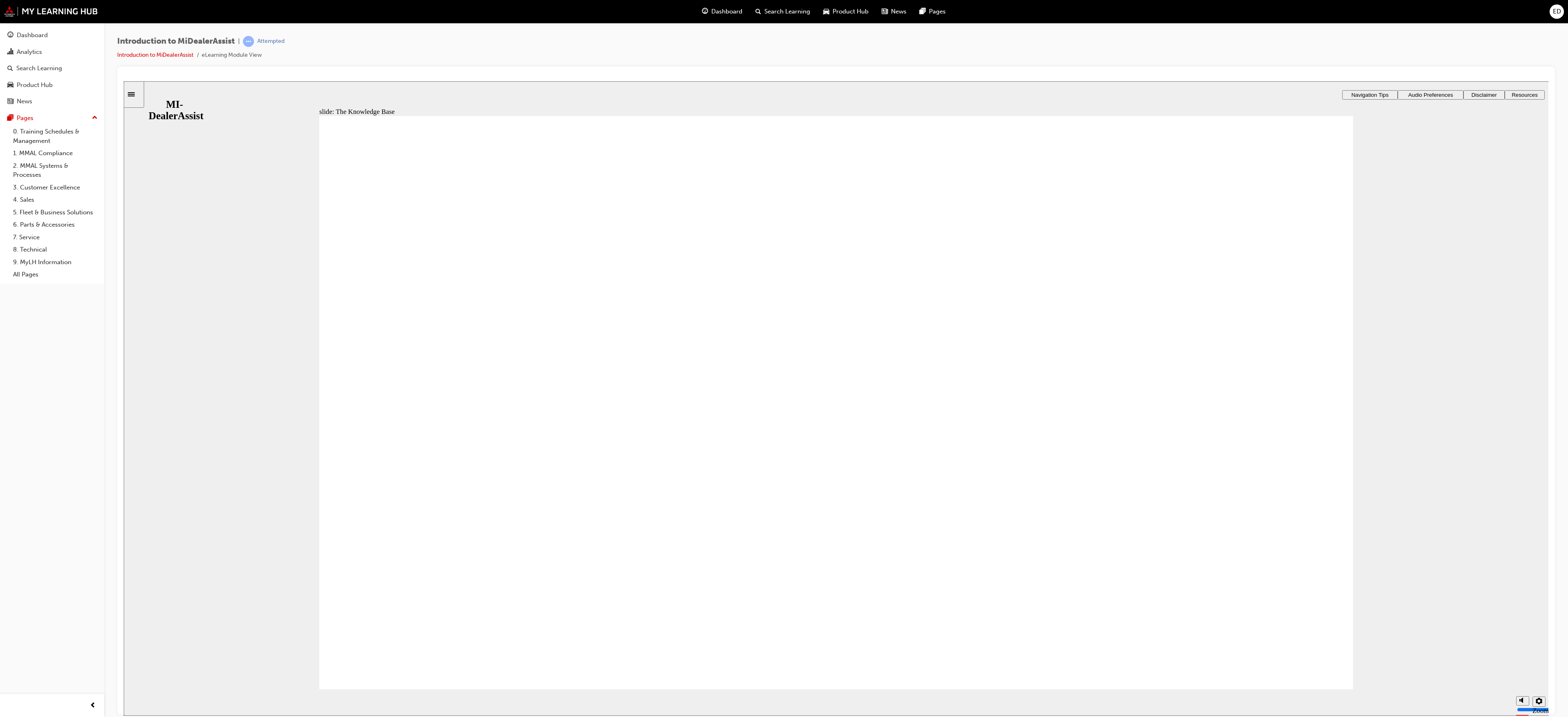 click 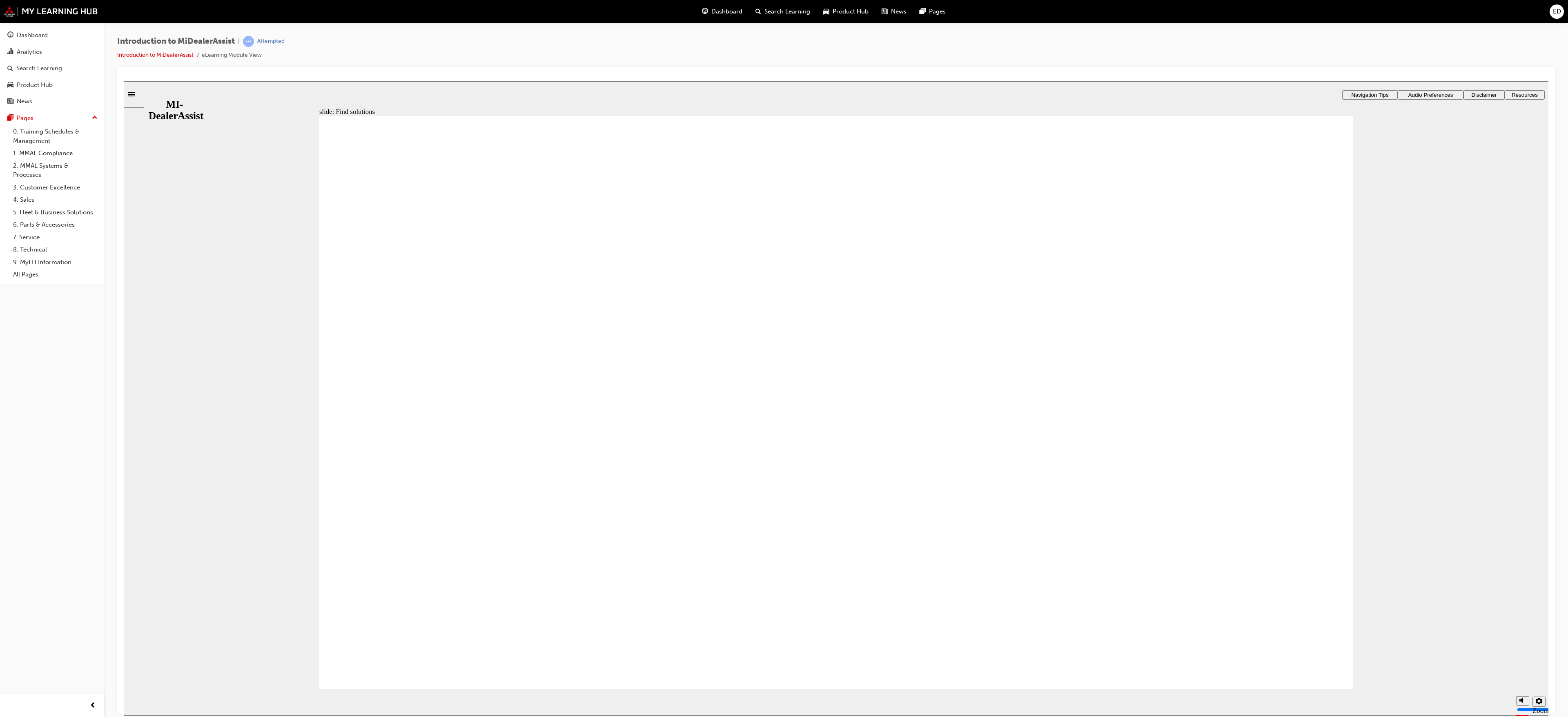 click 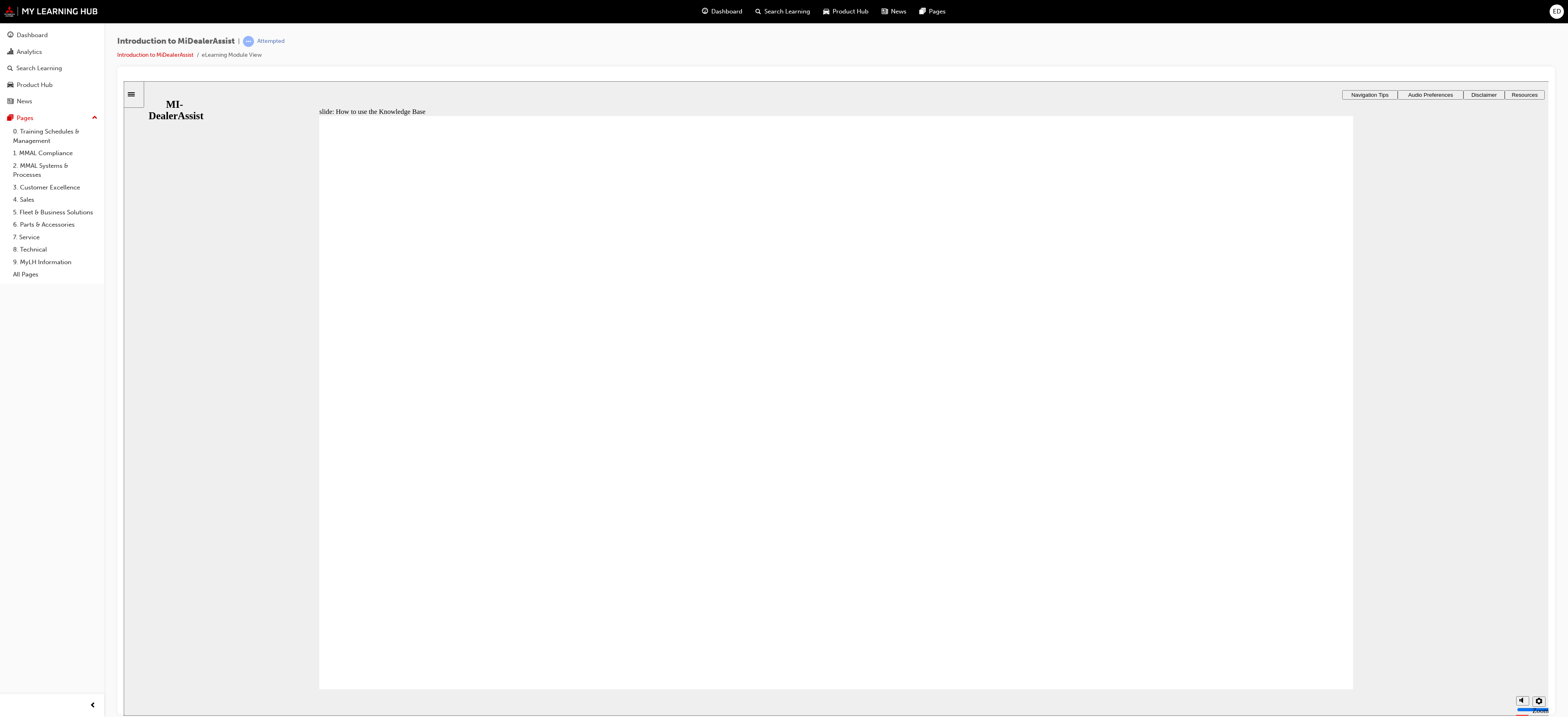 click 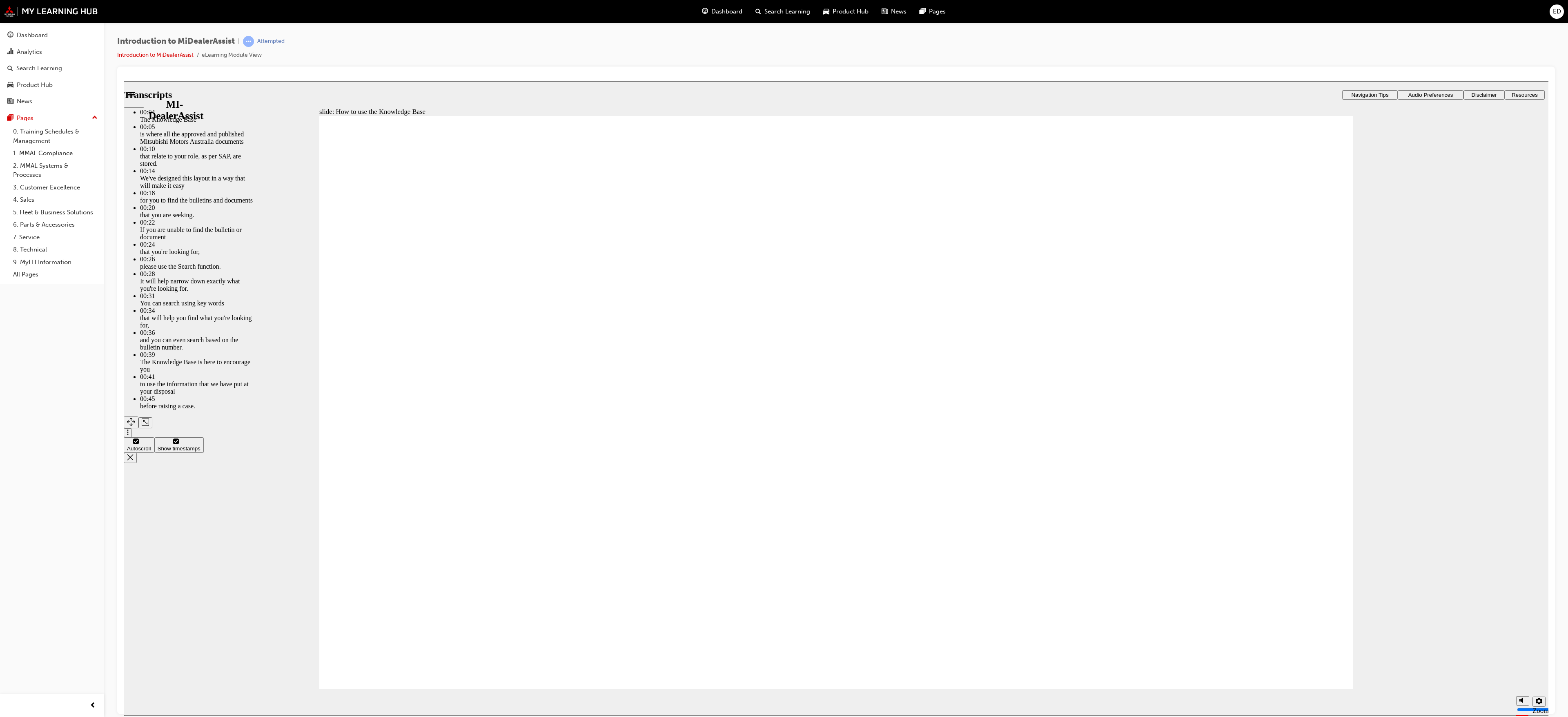 click 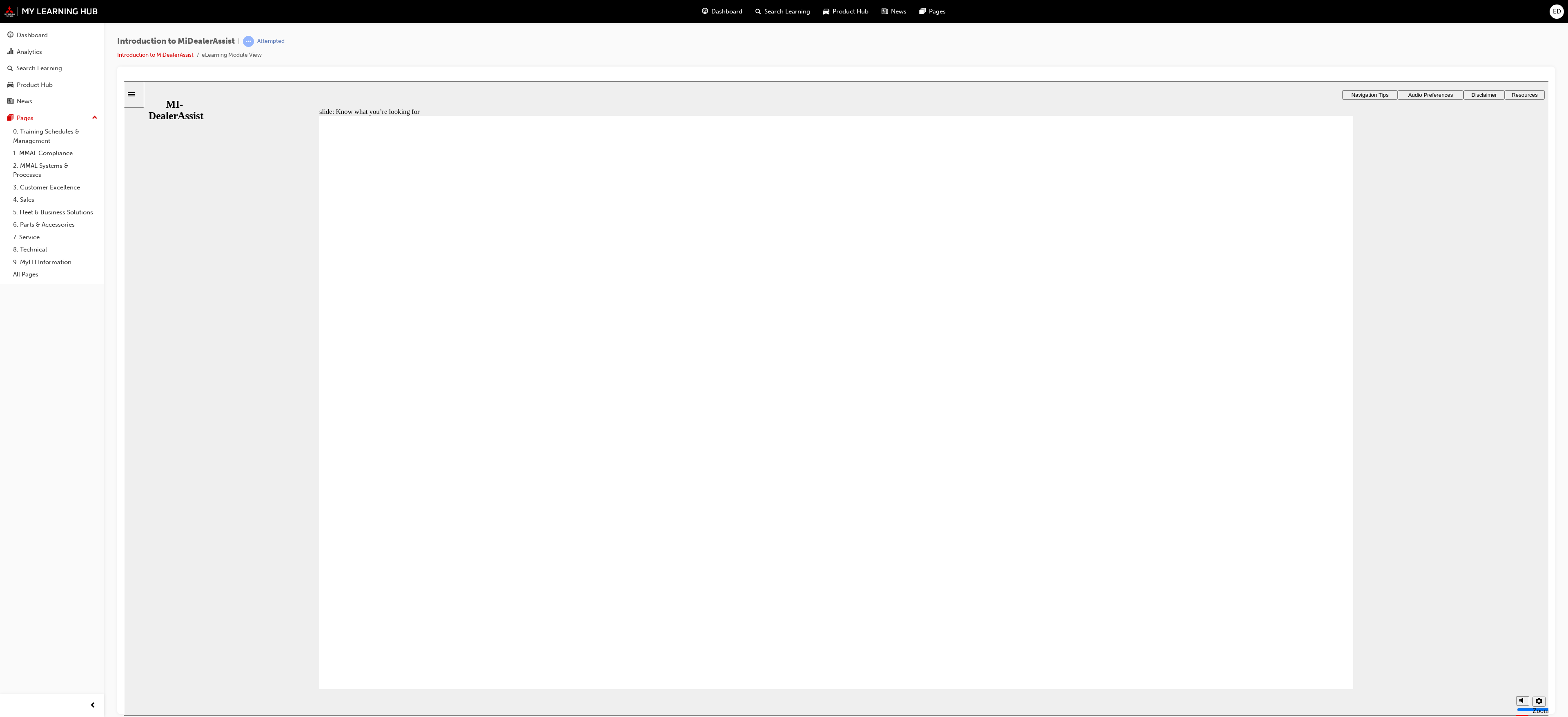 click 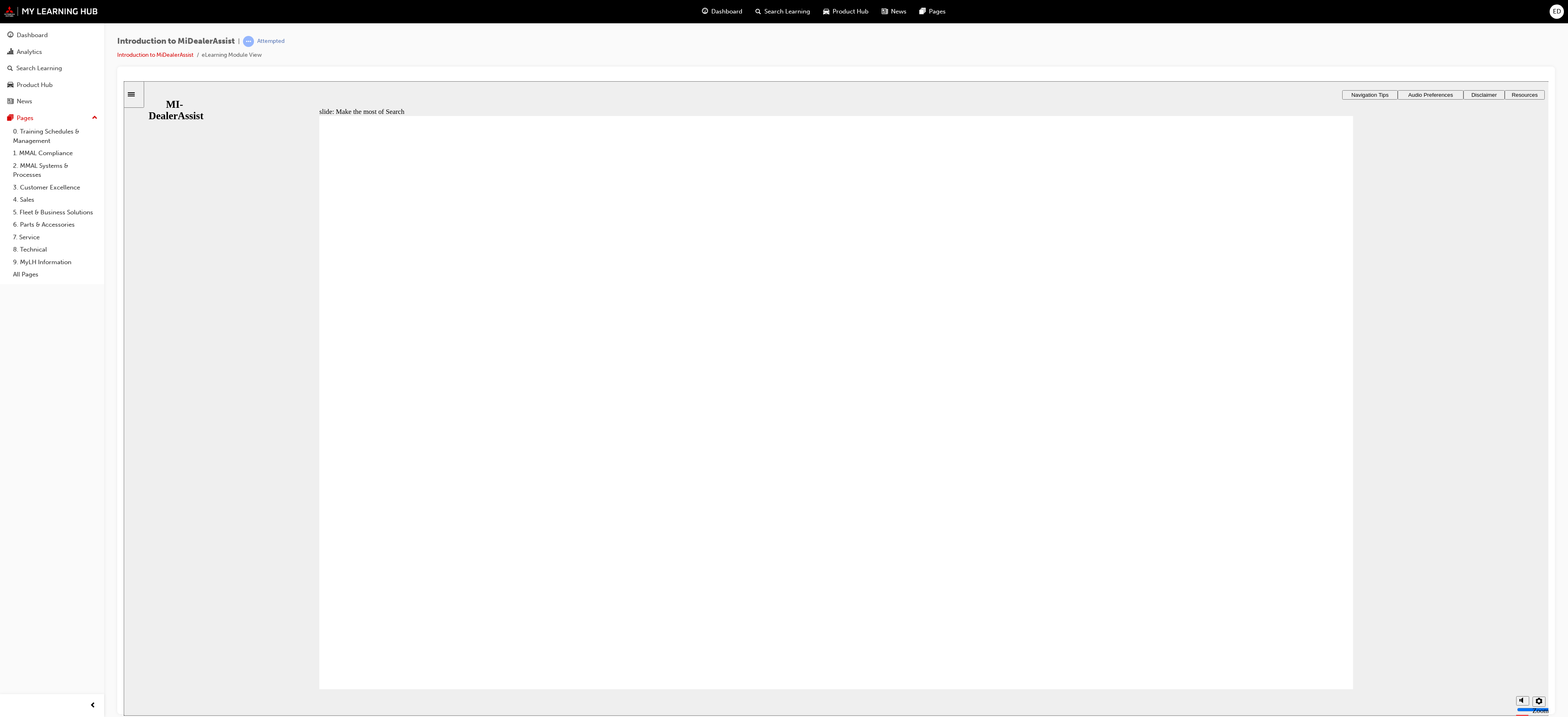 click 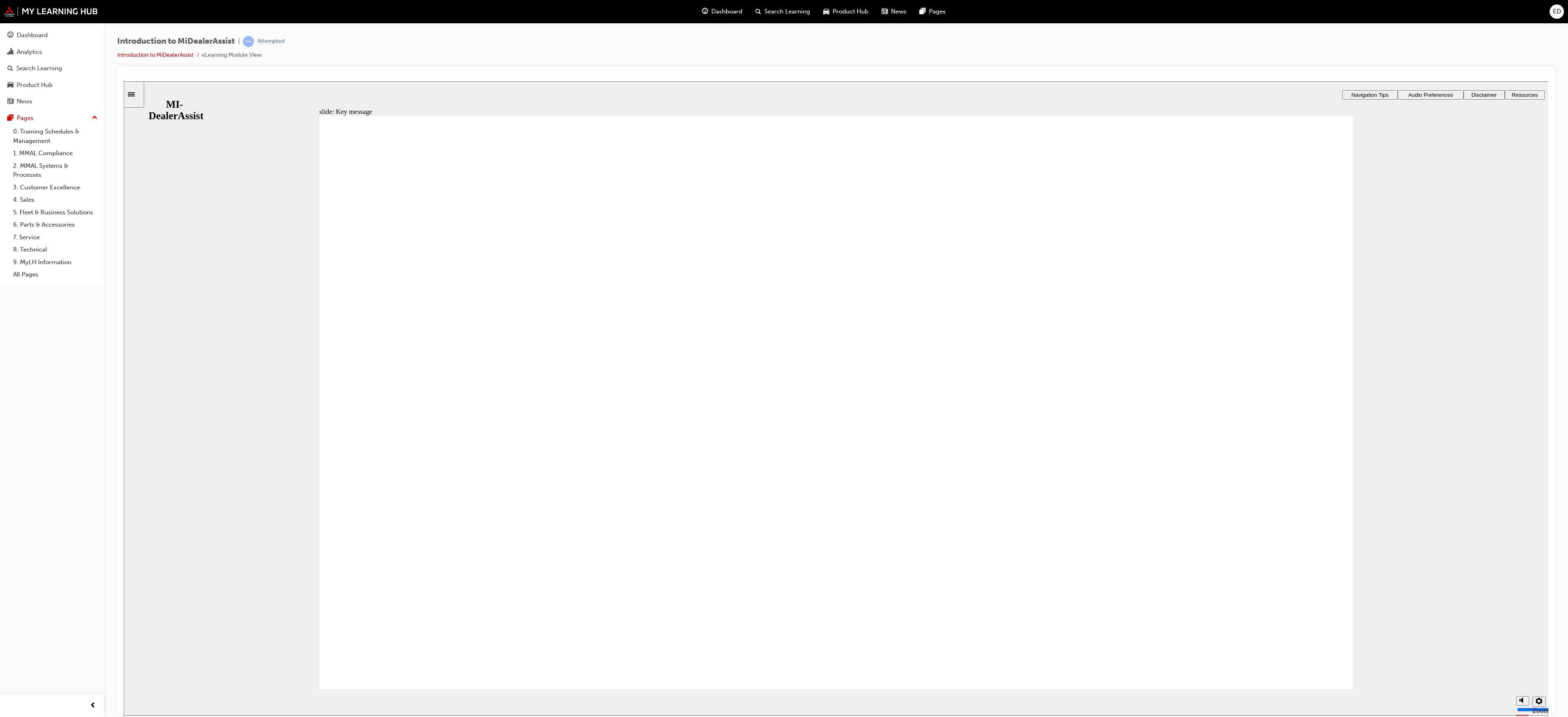 click 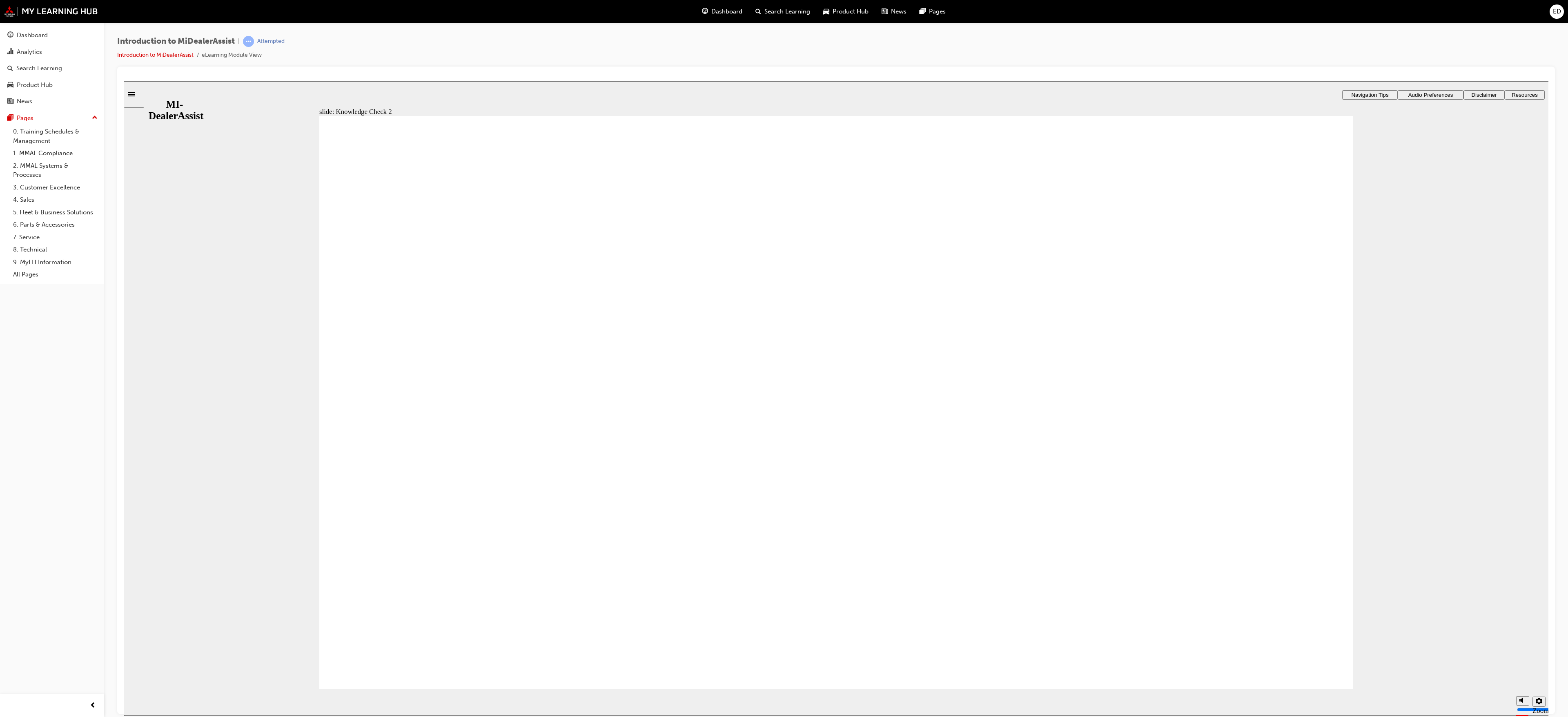 click 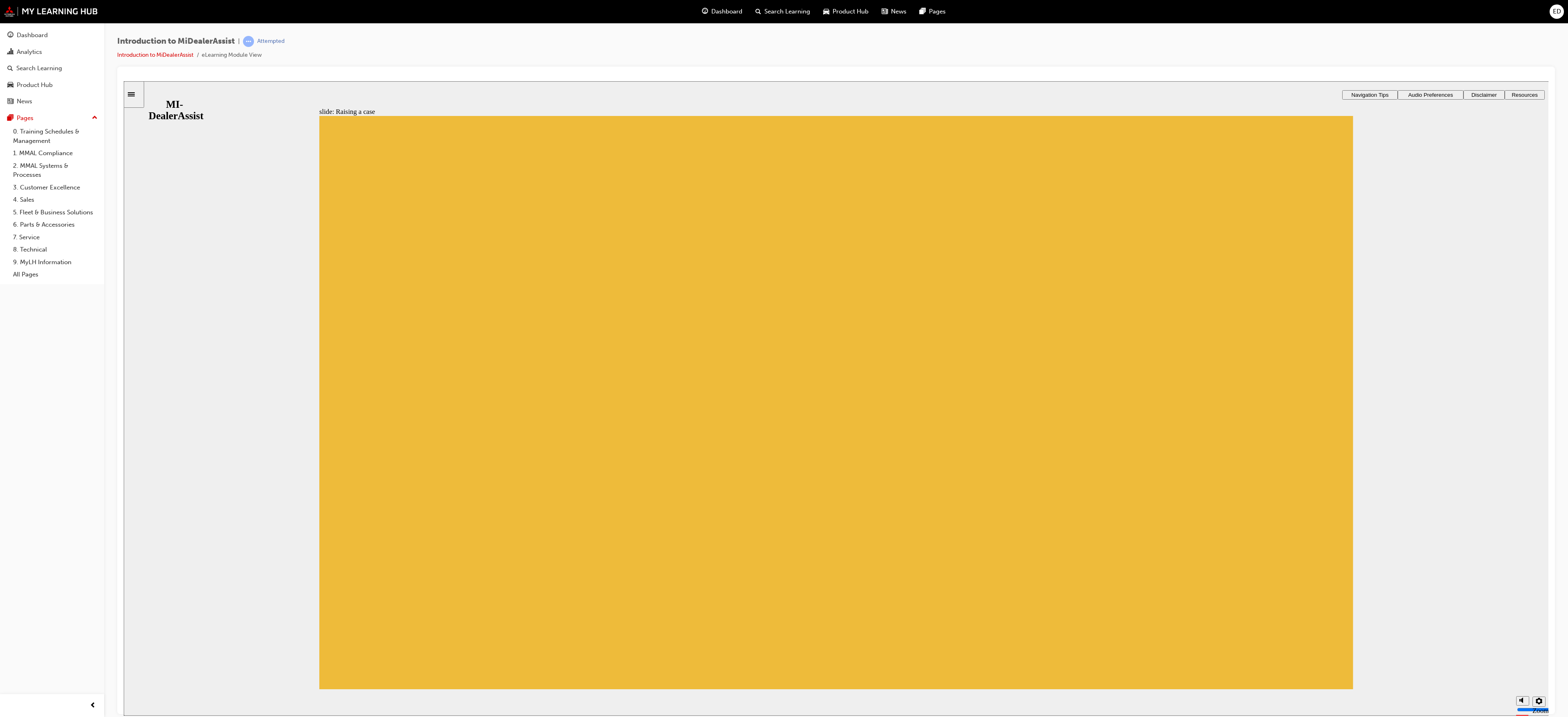 click 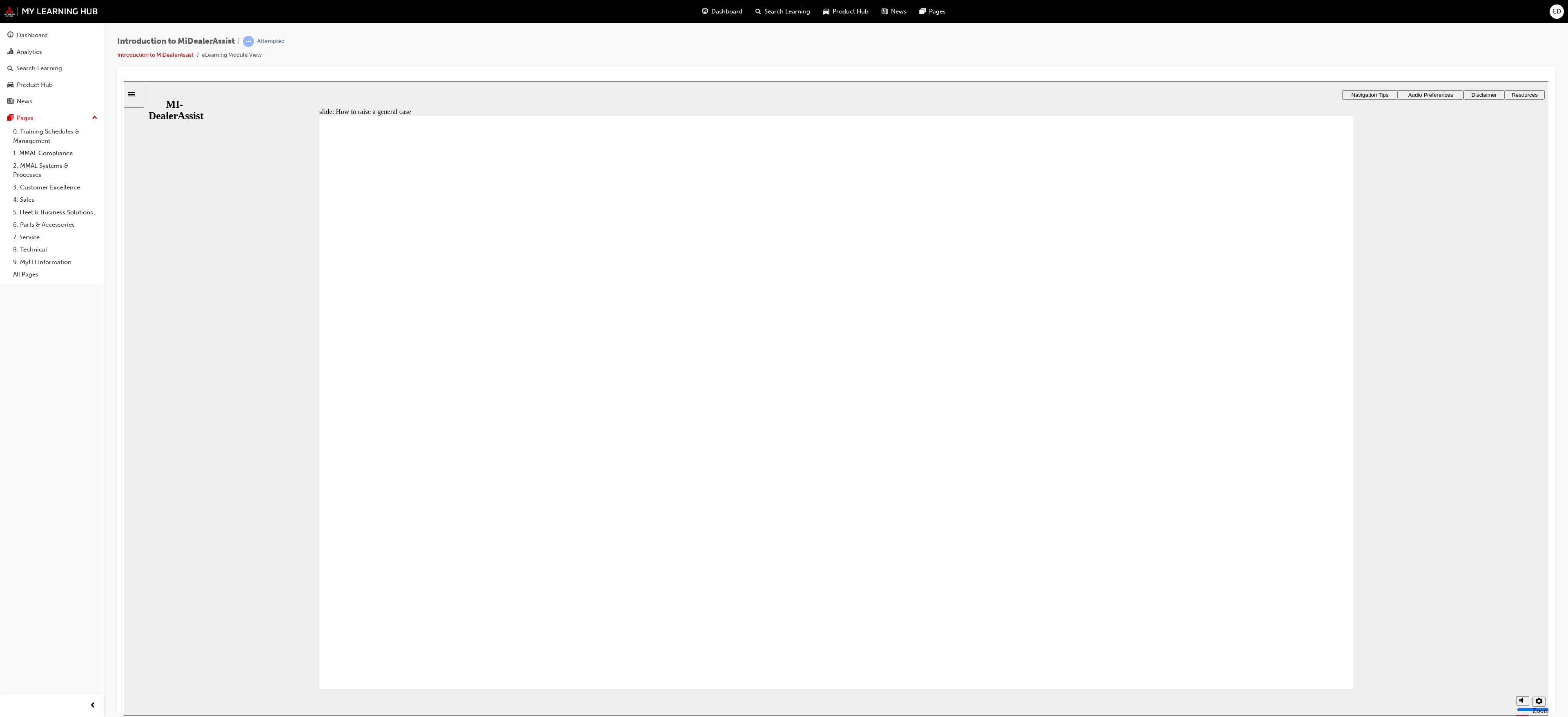 click 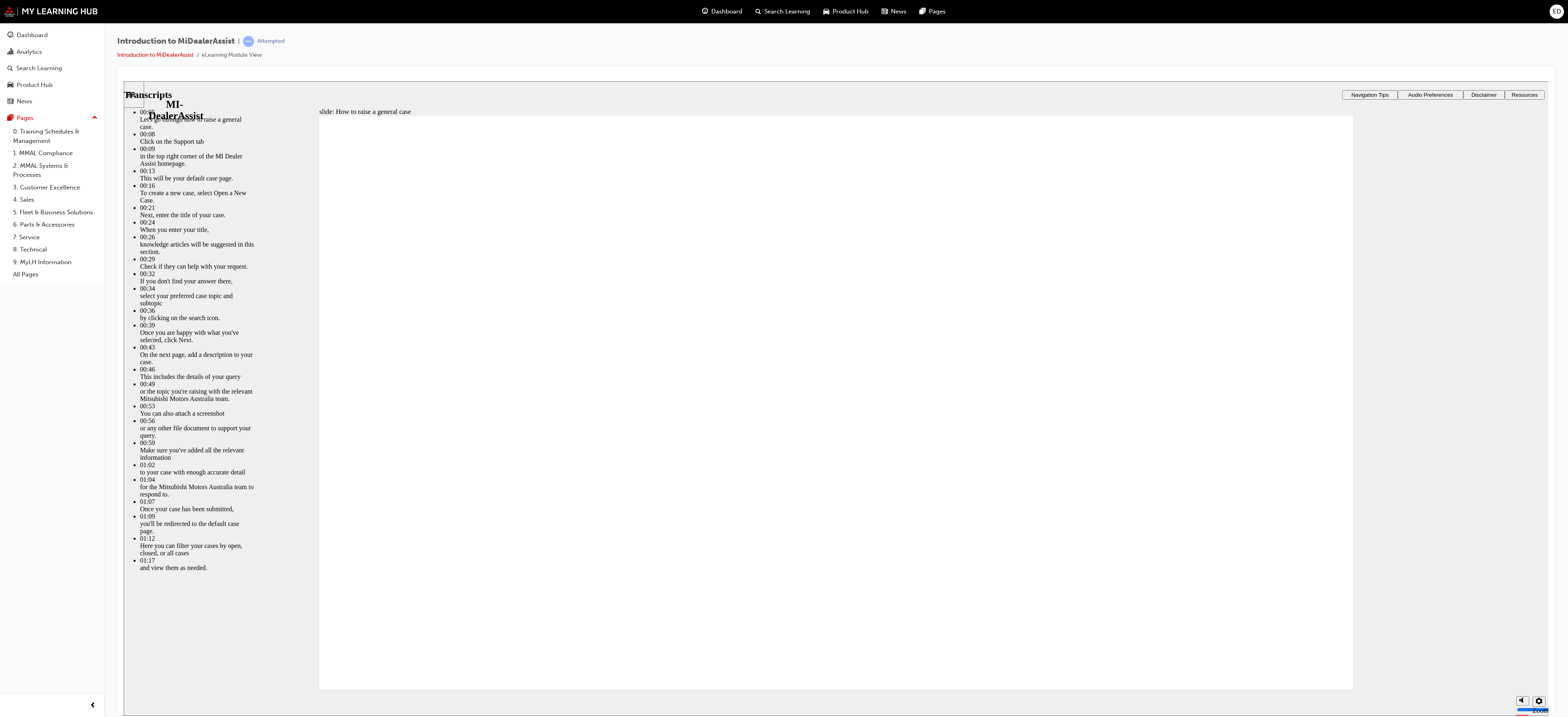 click at bounding box center (444, 2948) 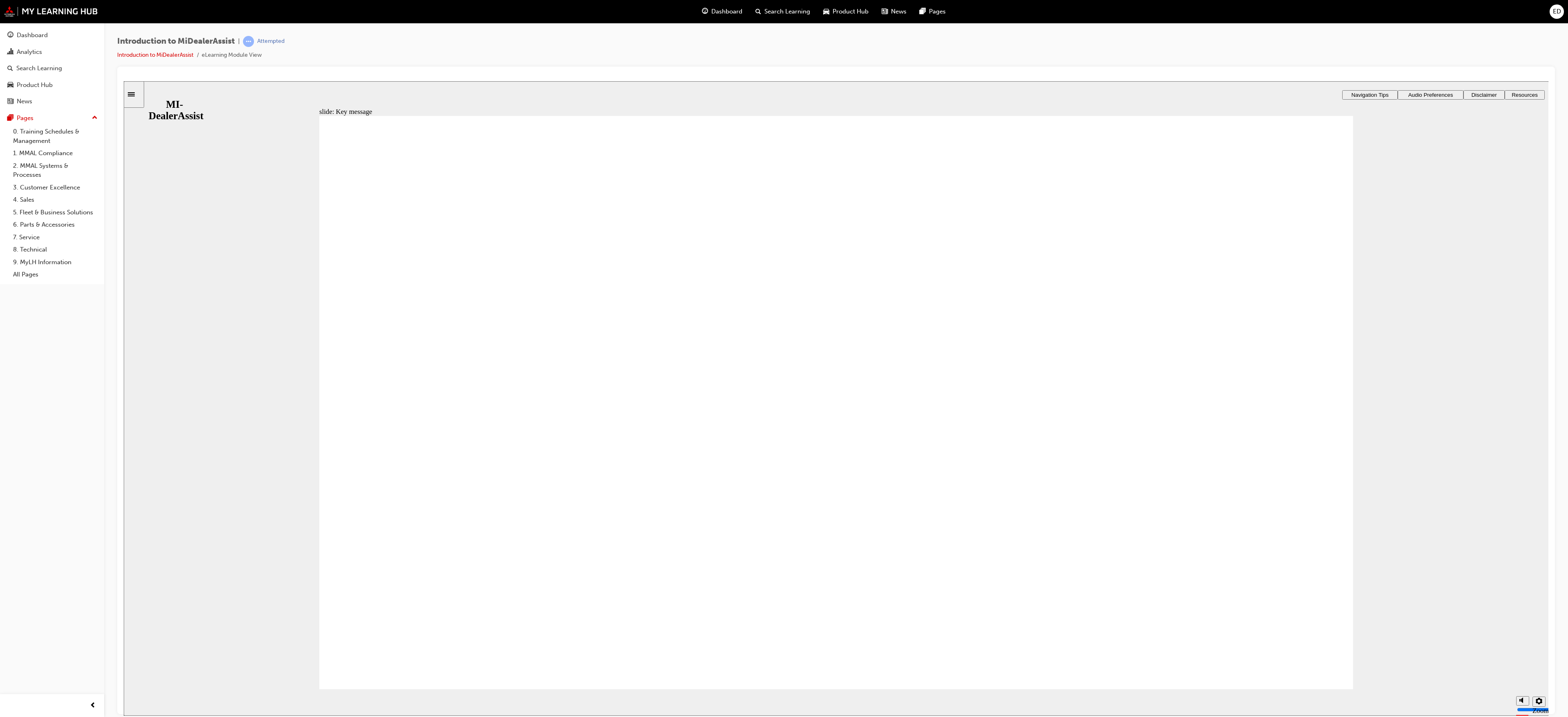 click 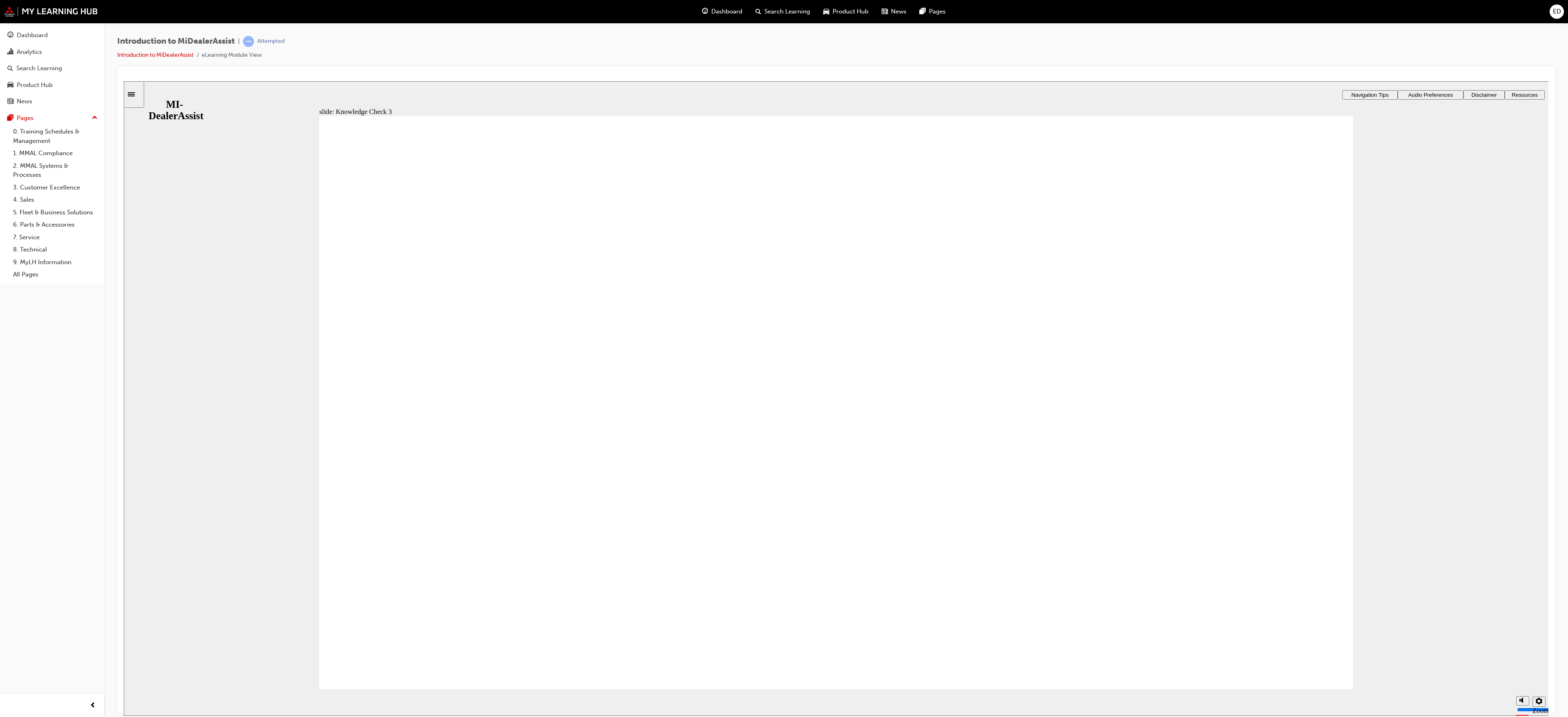 click 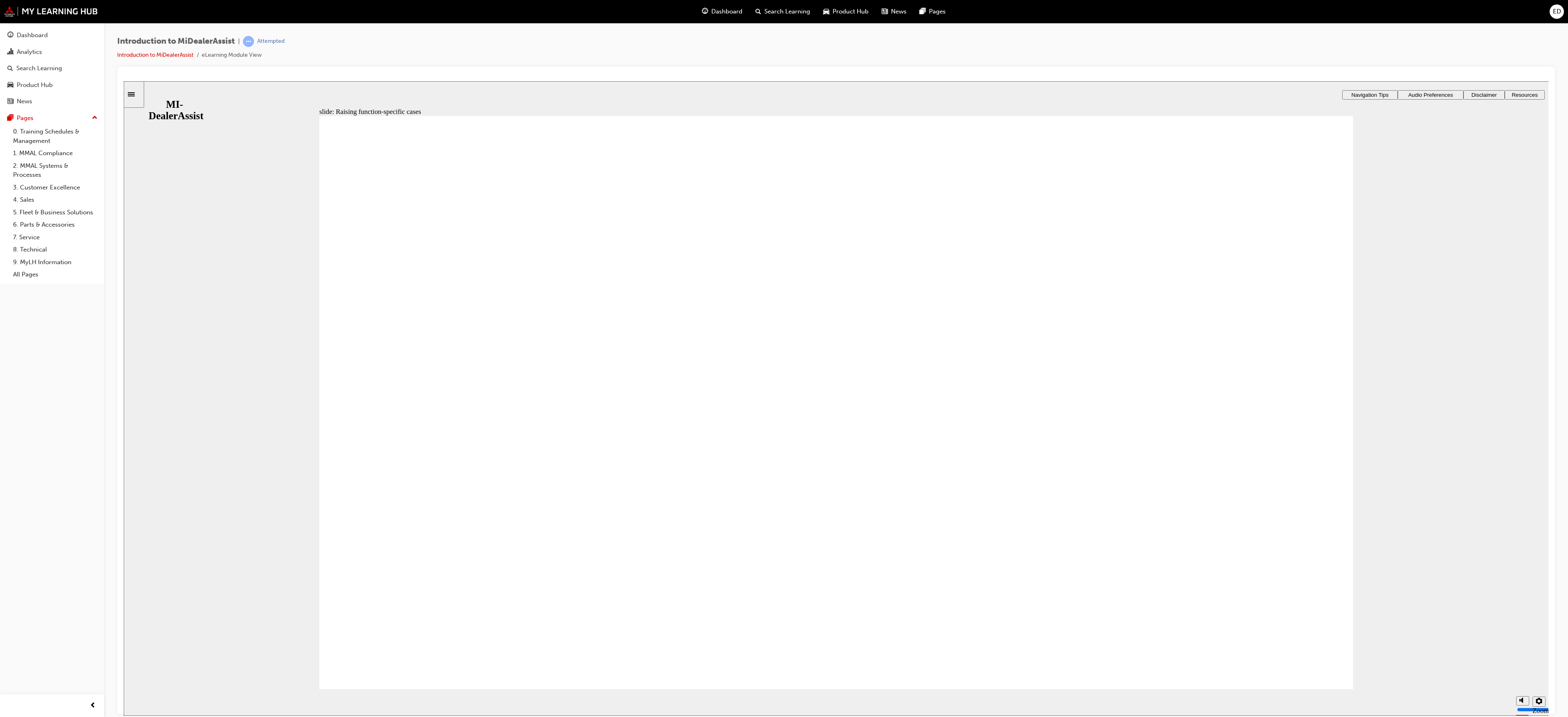 click 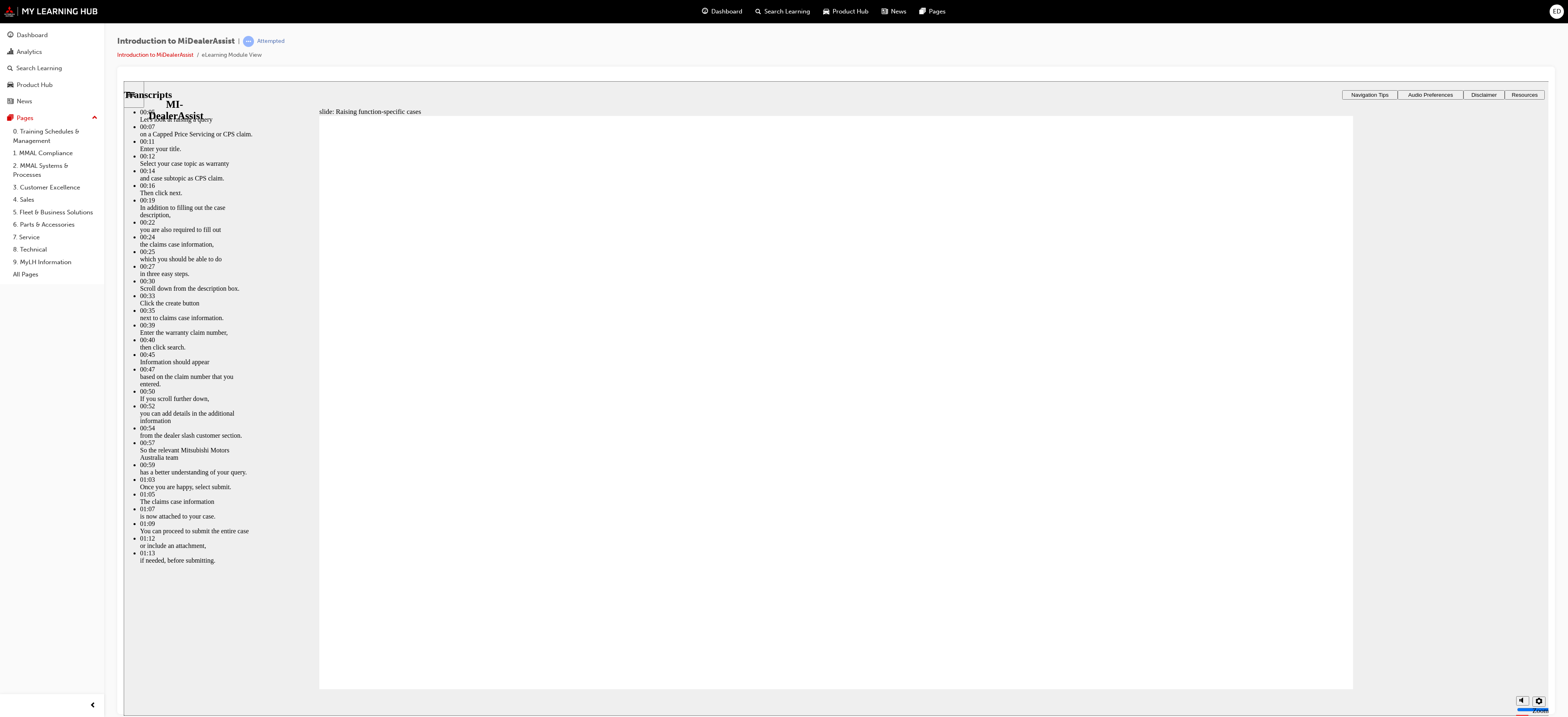 click 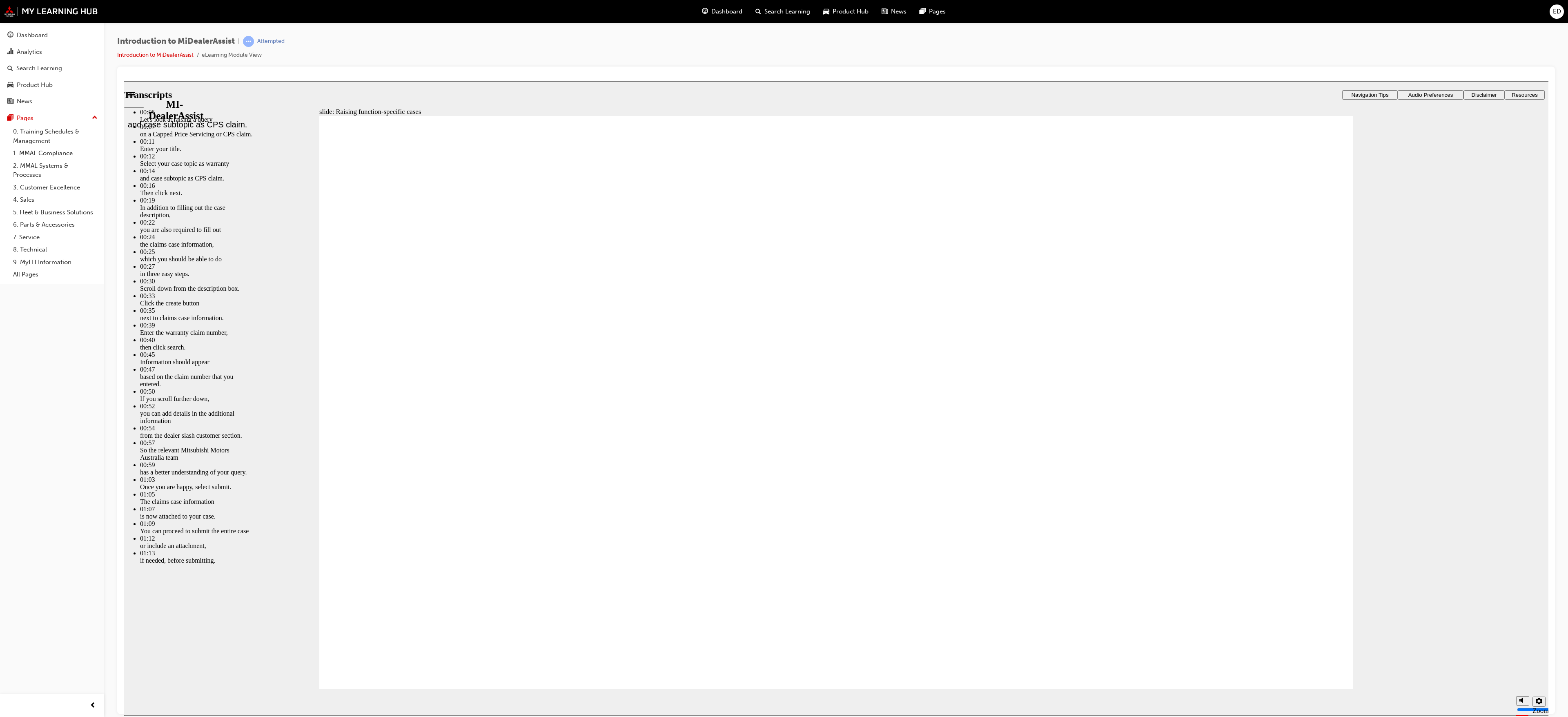 click 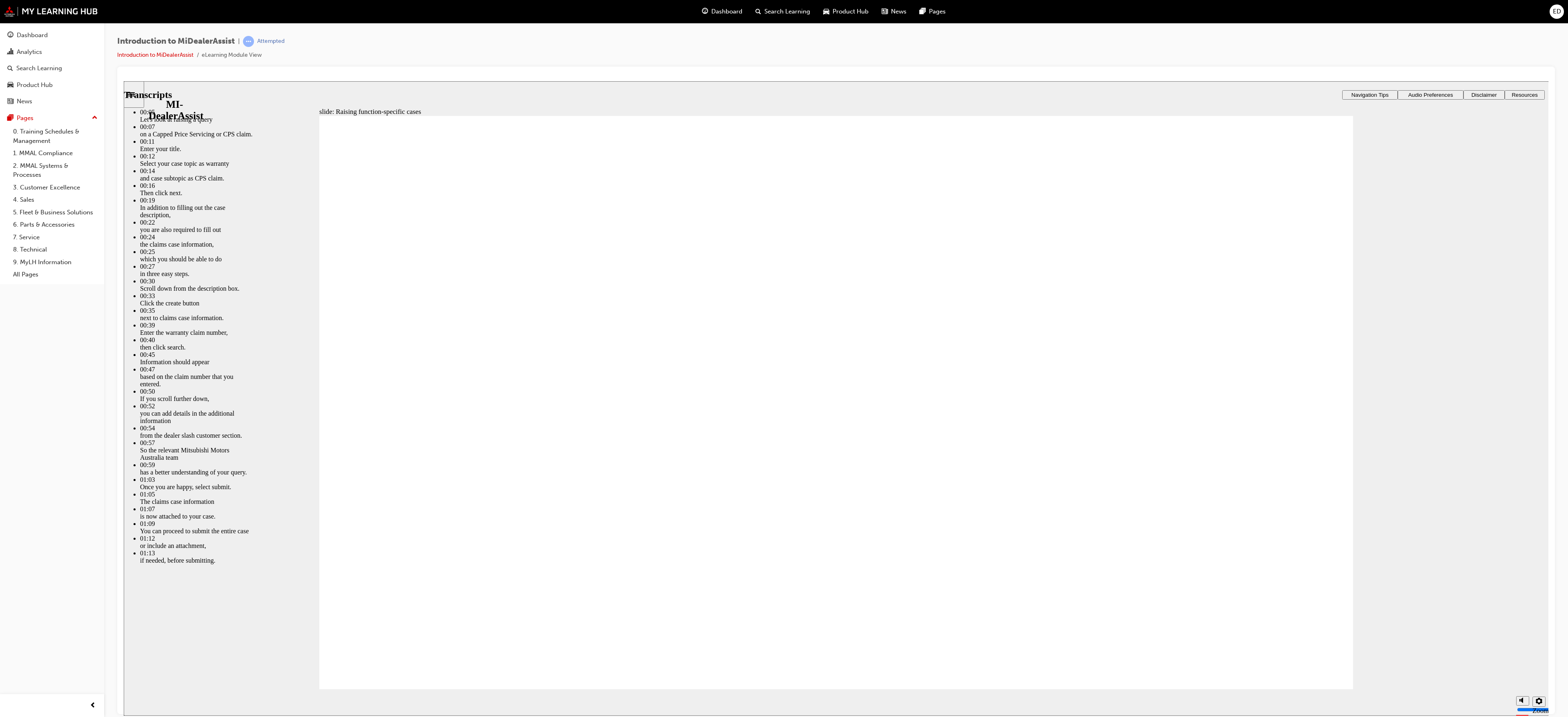 click 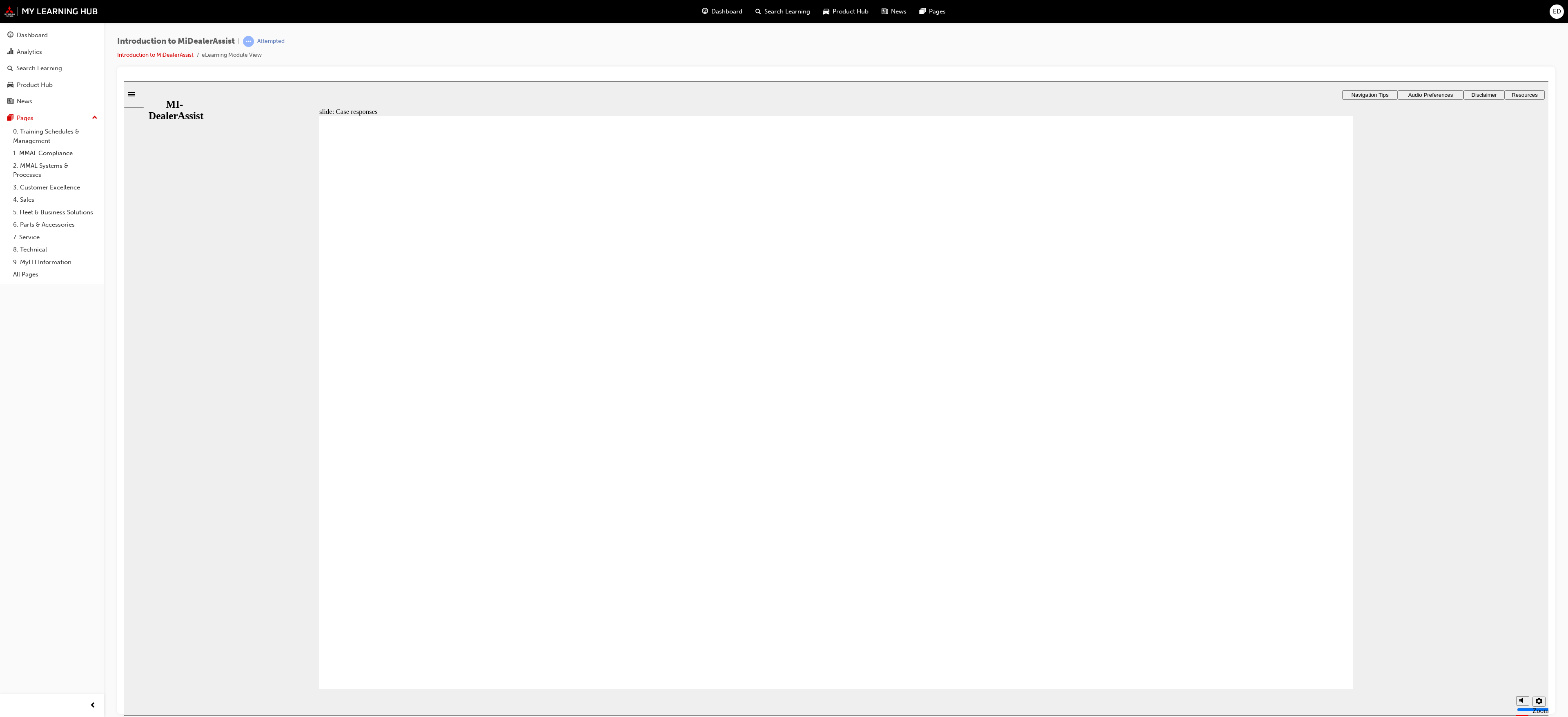 click 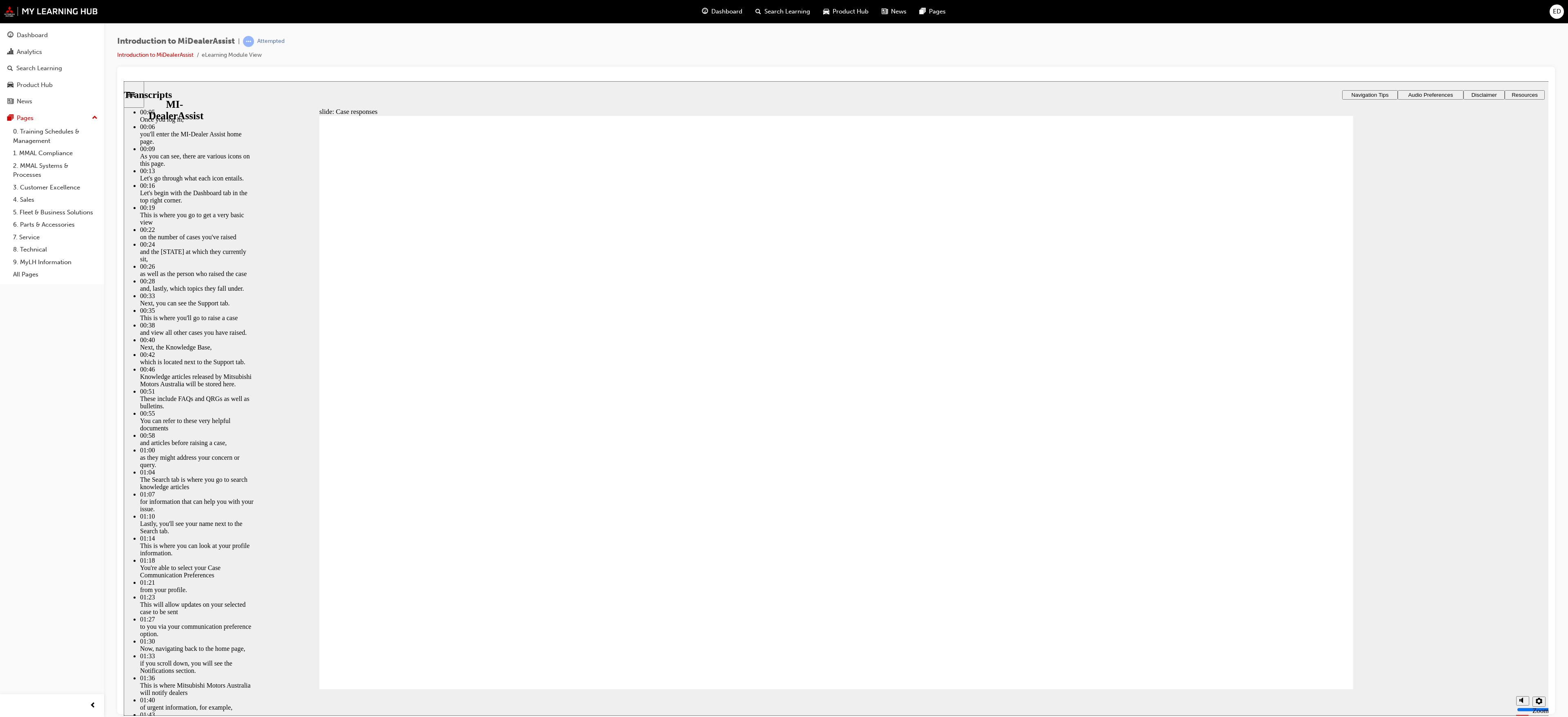 click 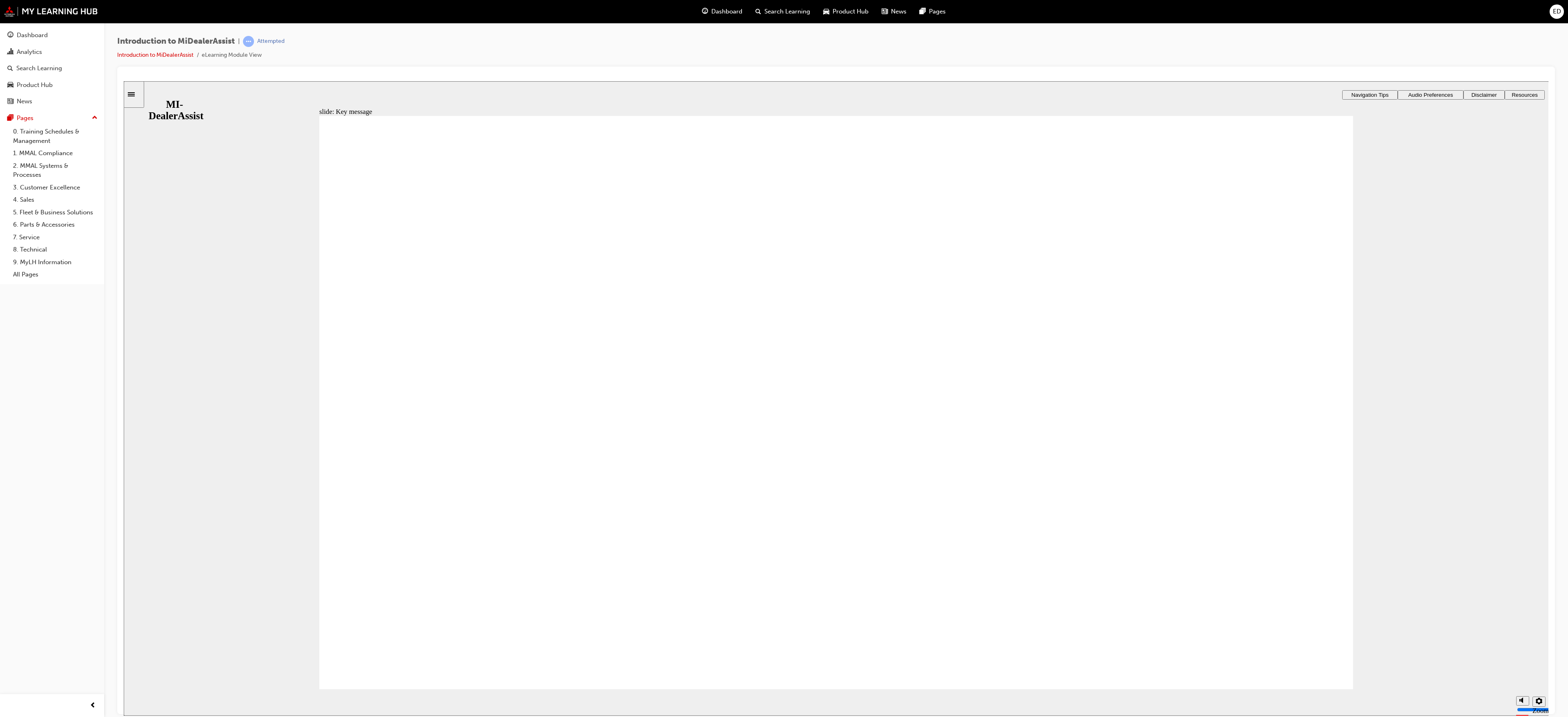 click 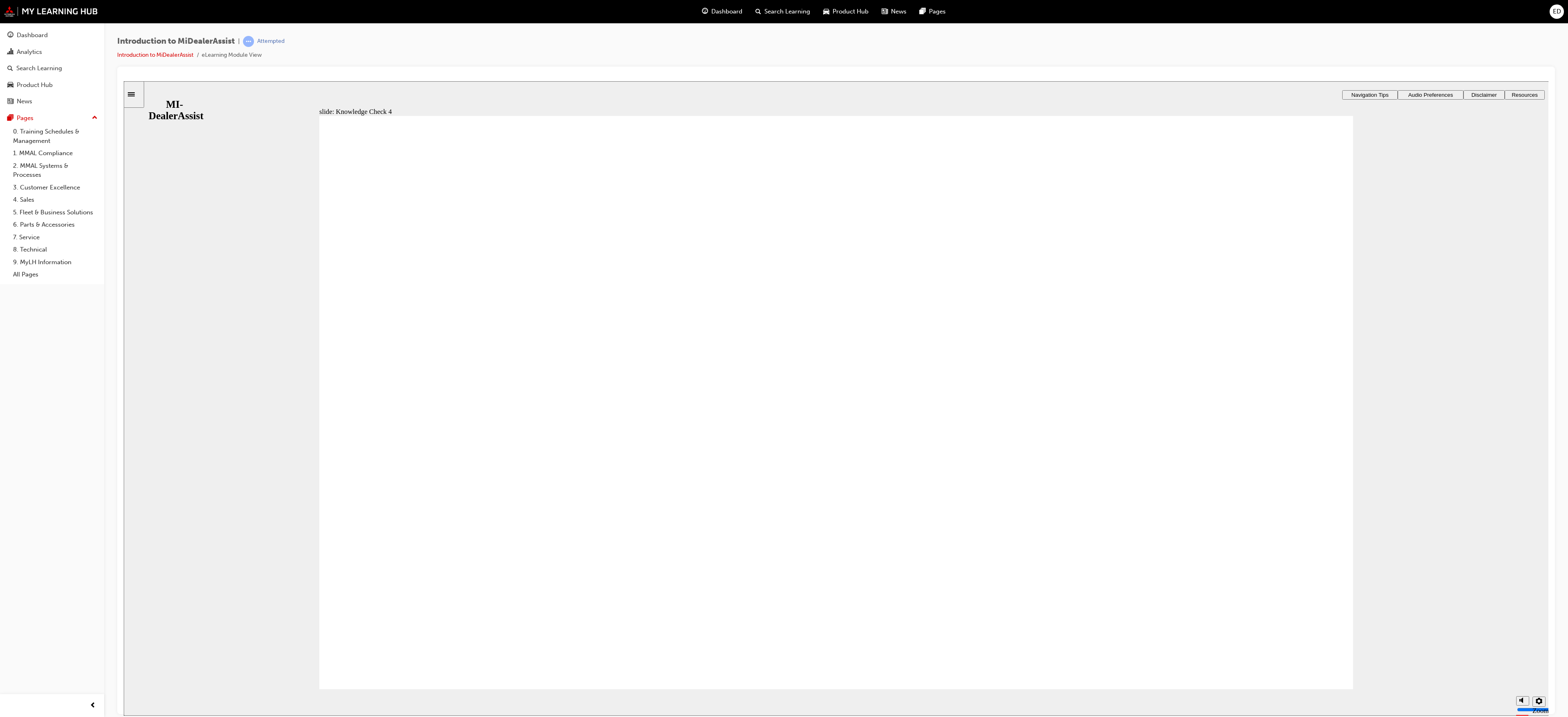 click 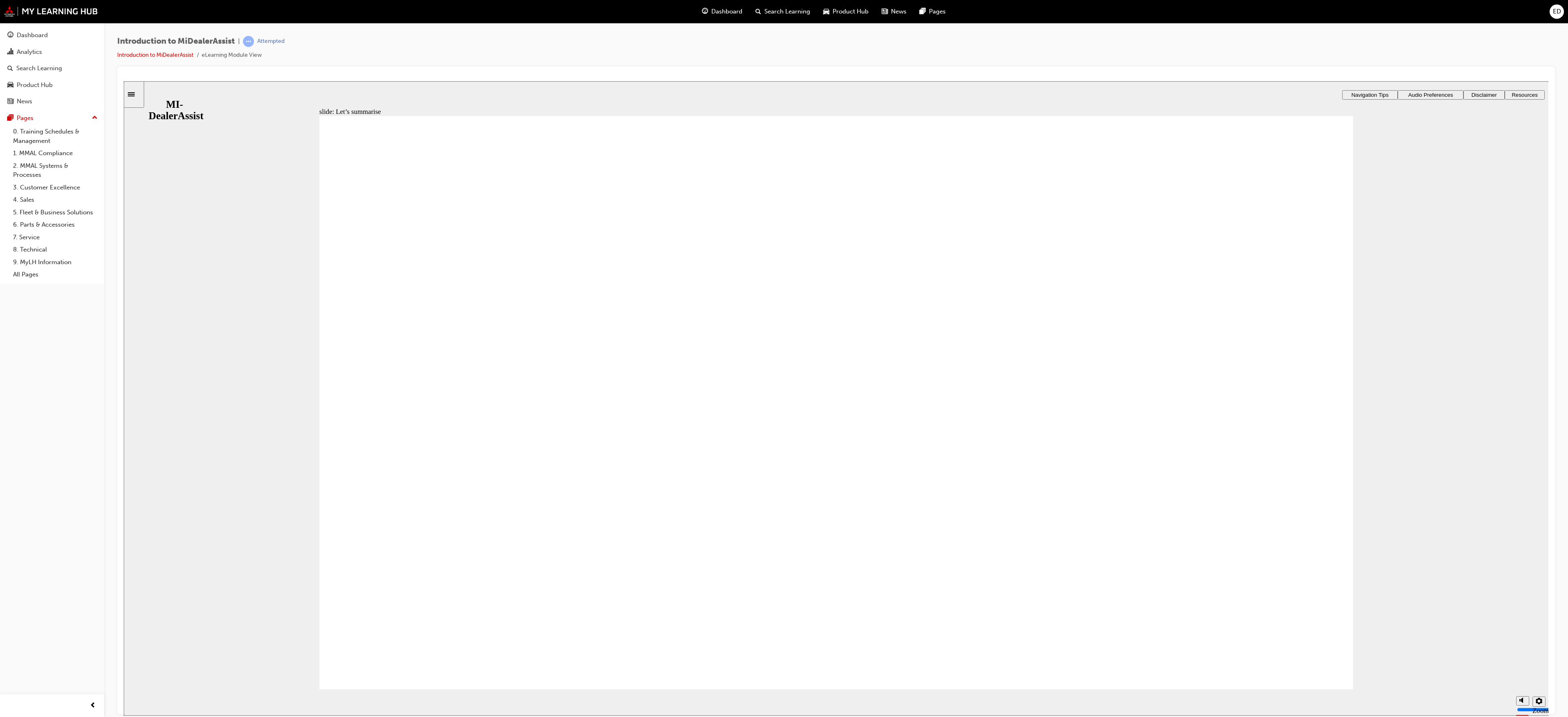 click 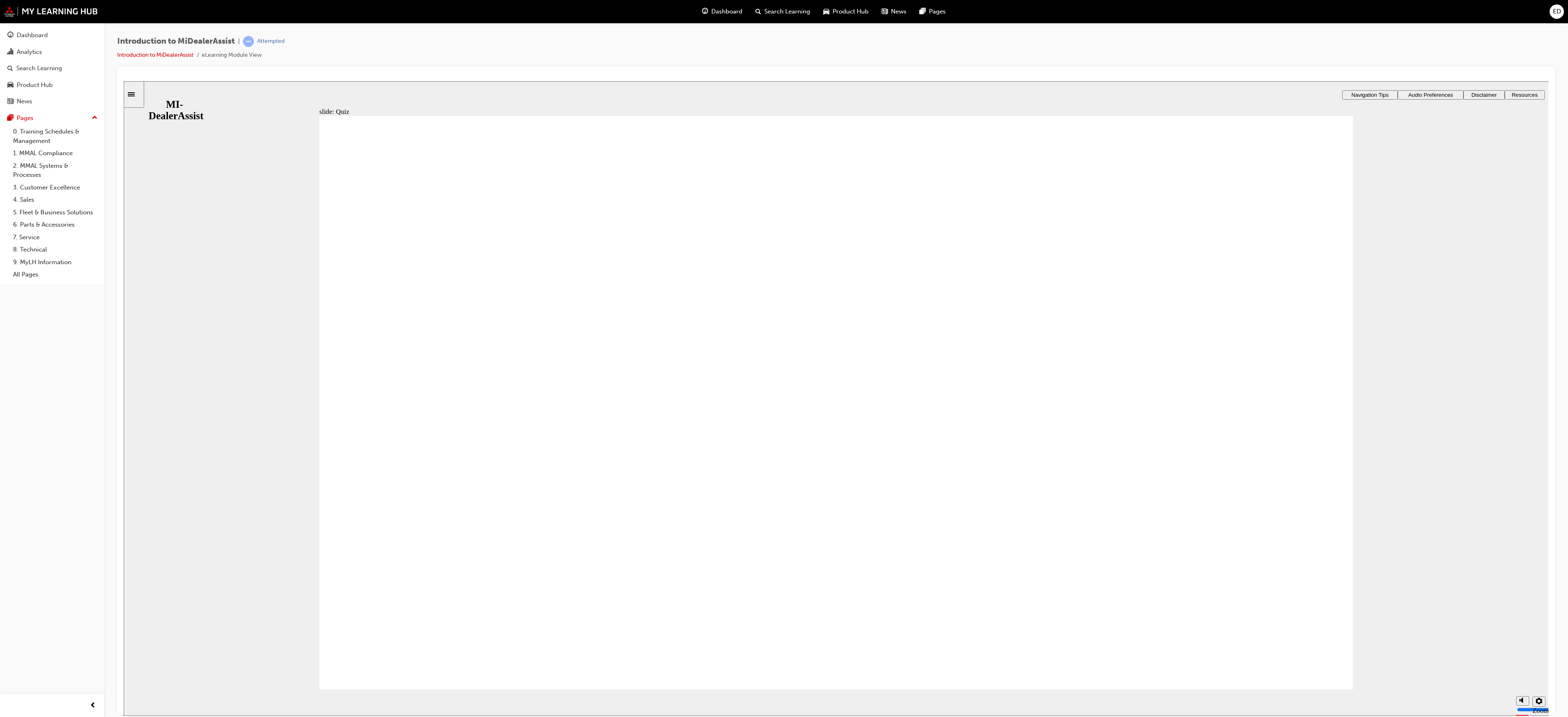click 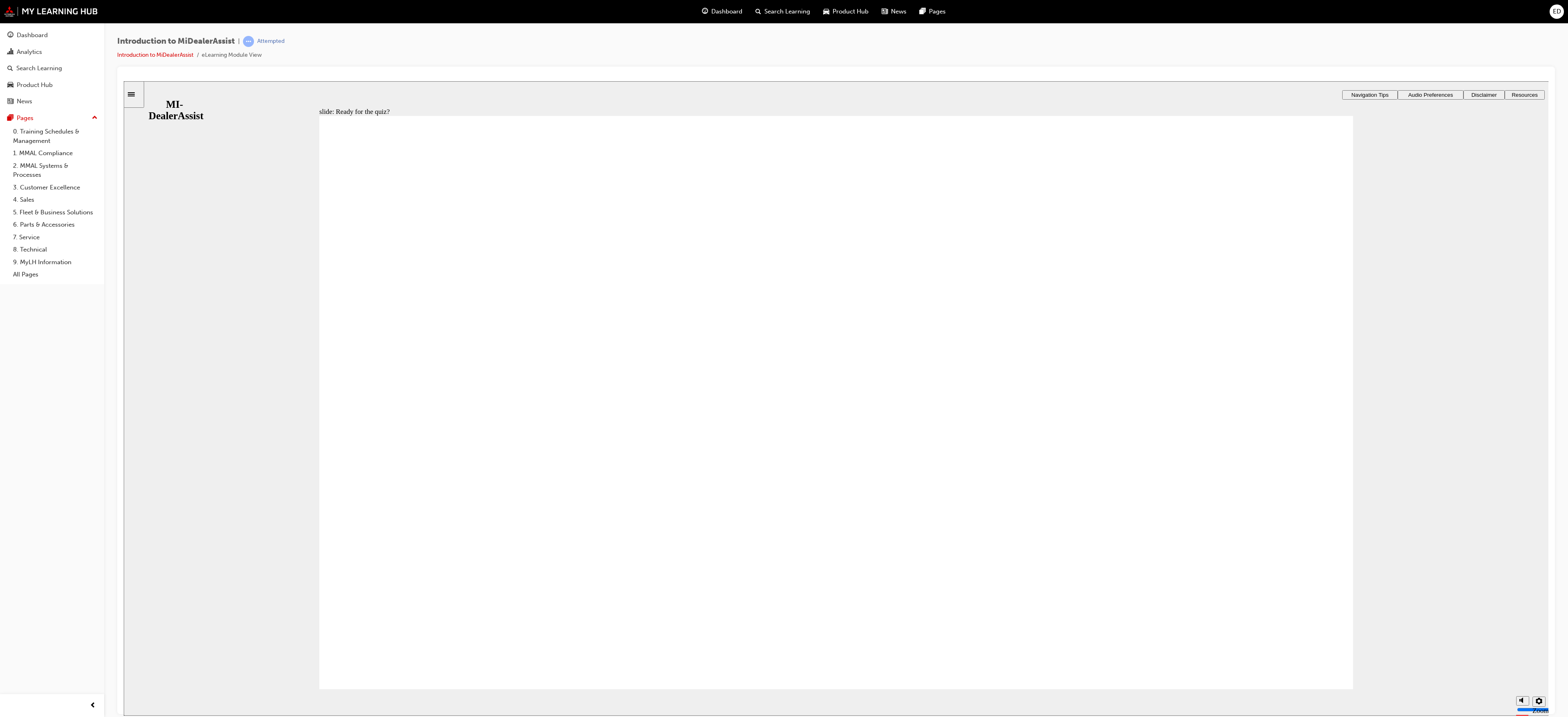 click 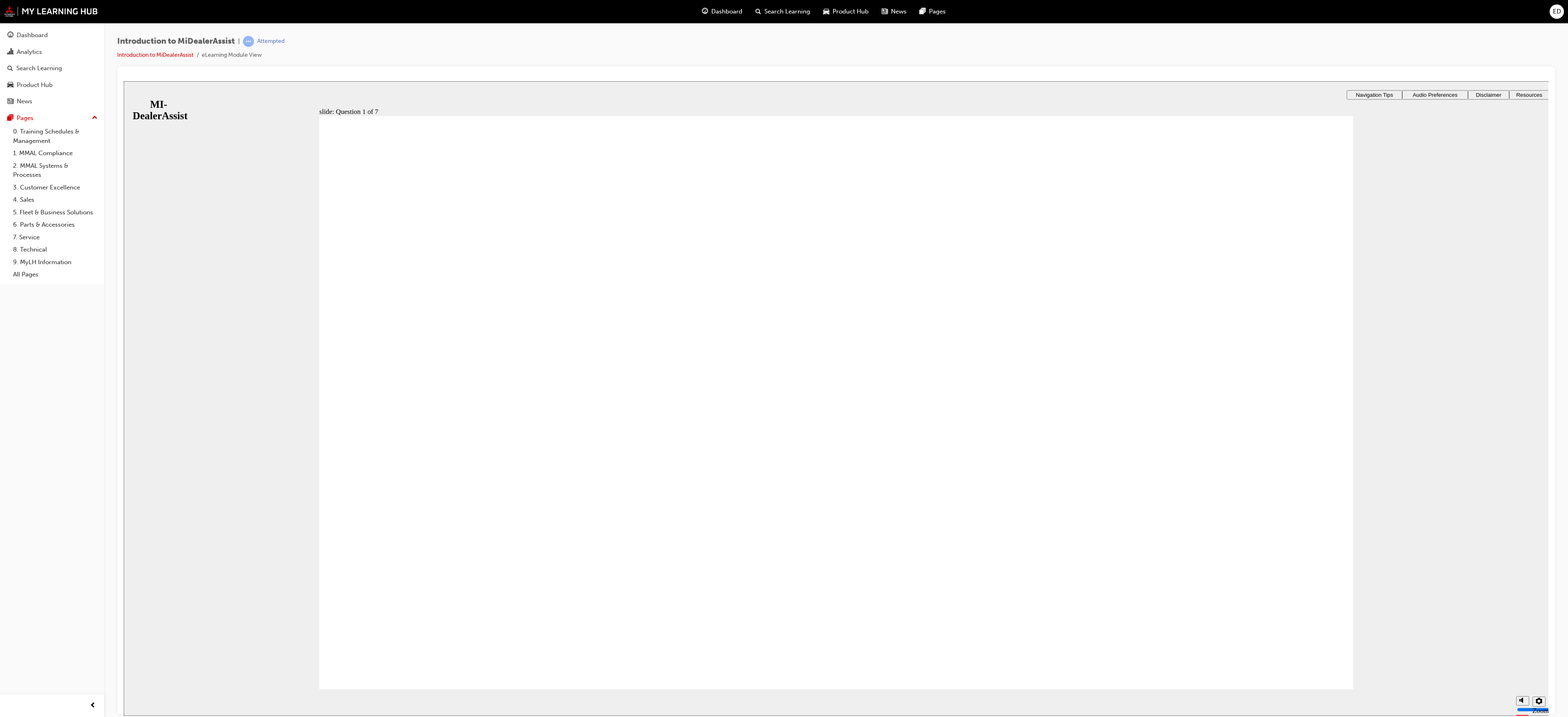 click 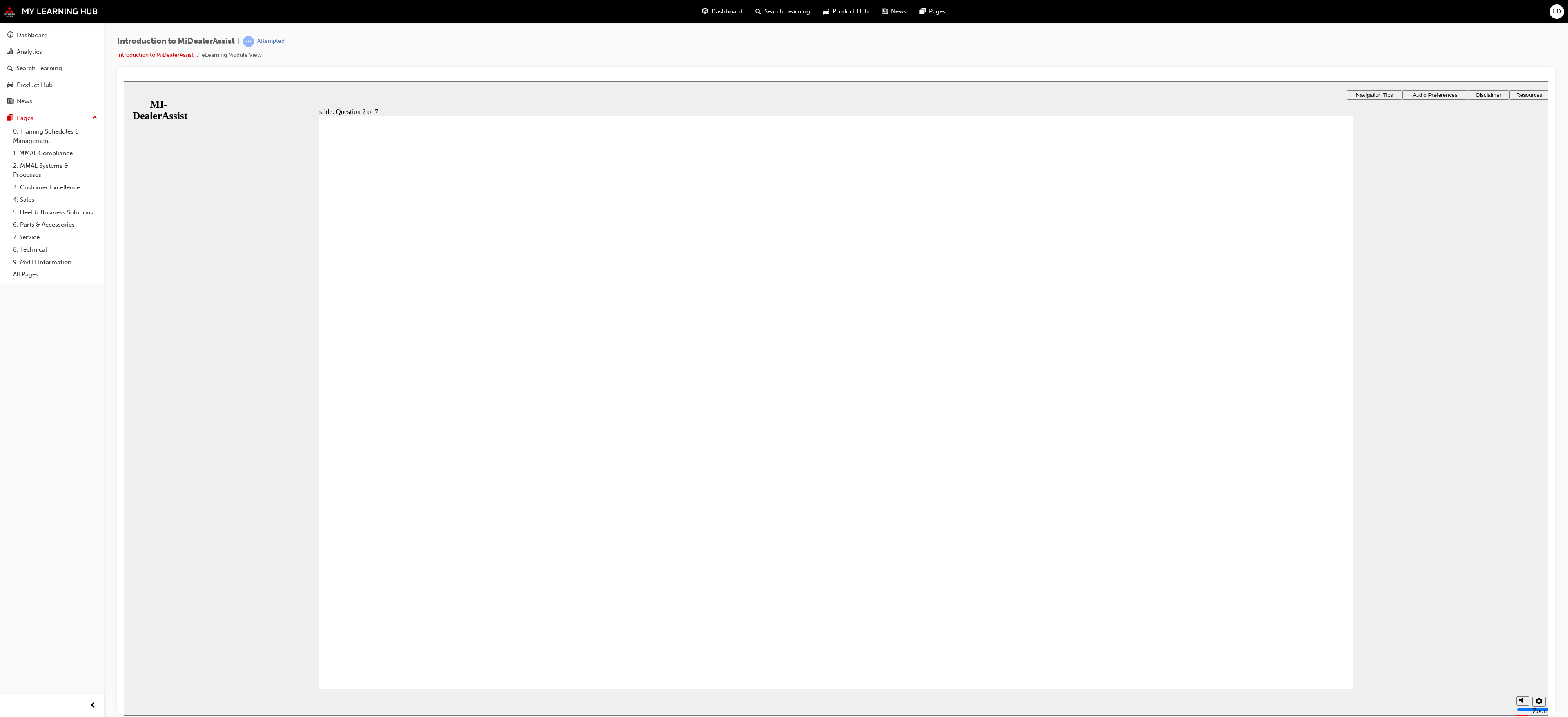 click 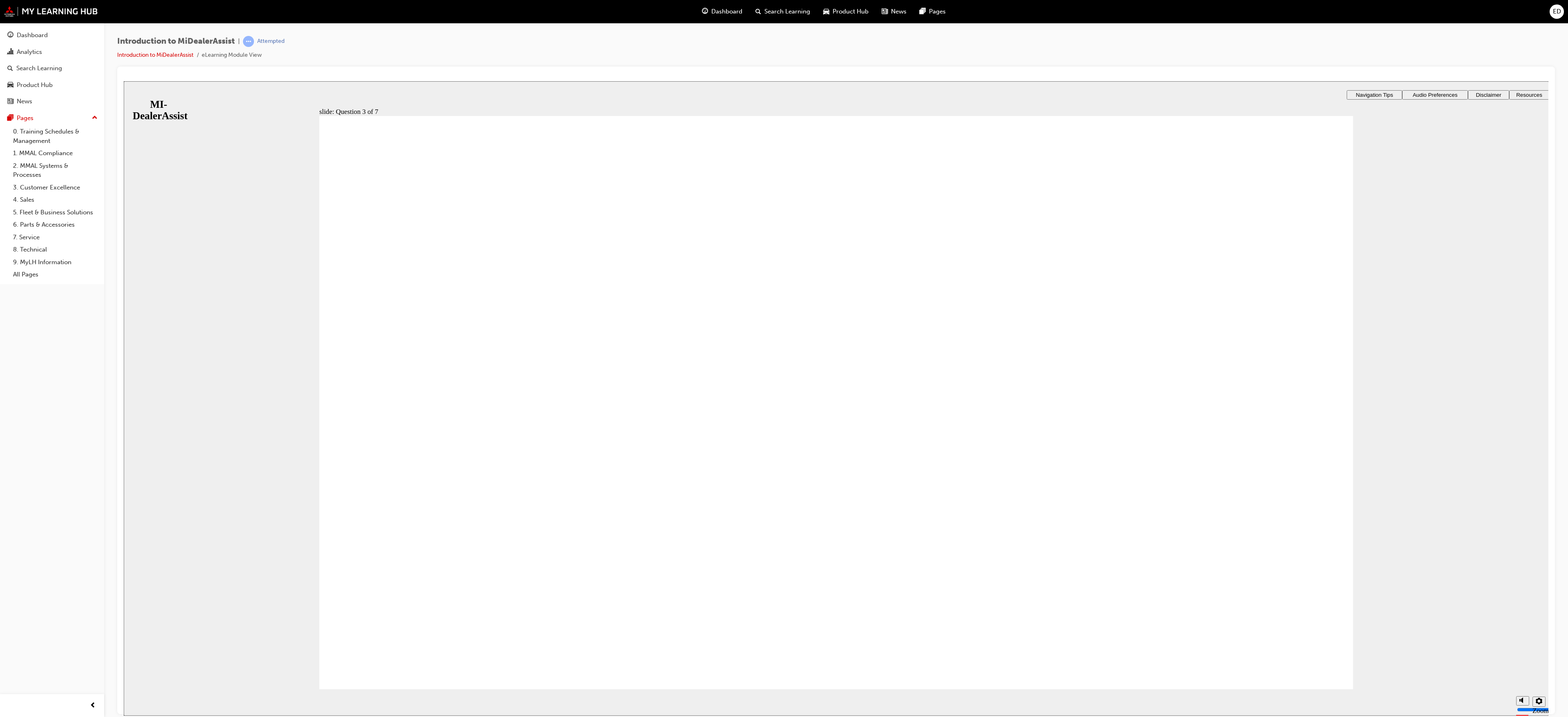 click 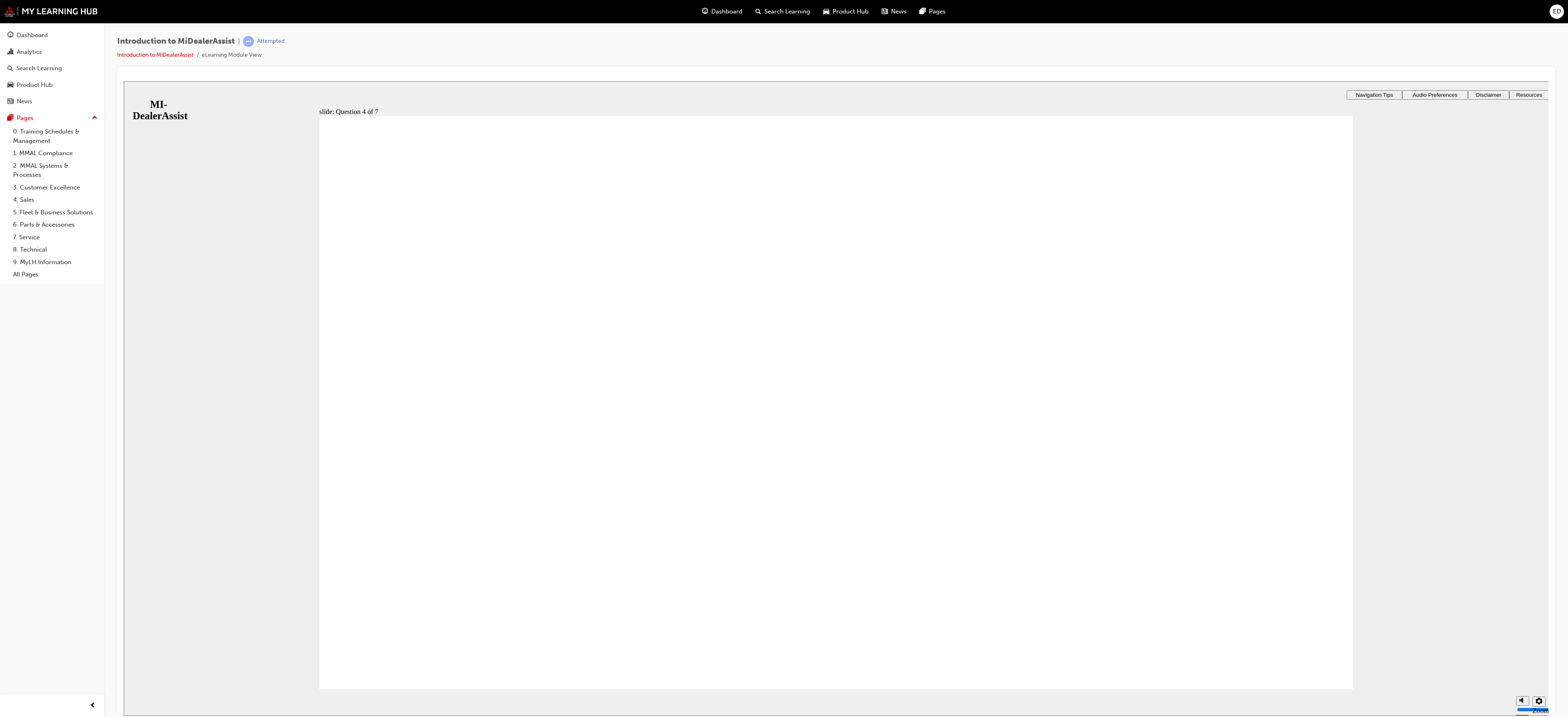 click at bounding box center [836, 926] 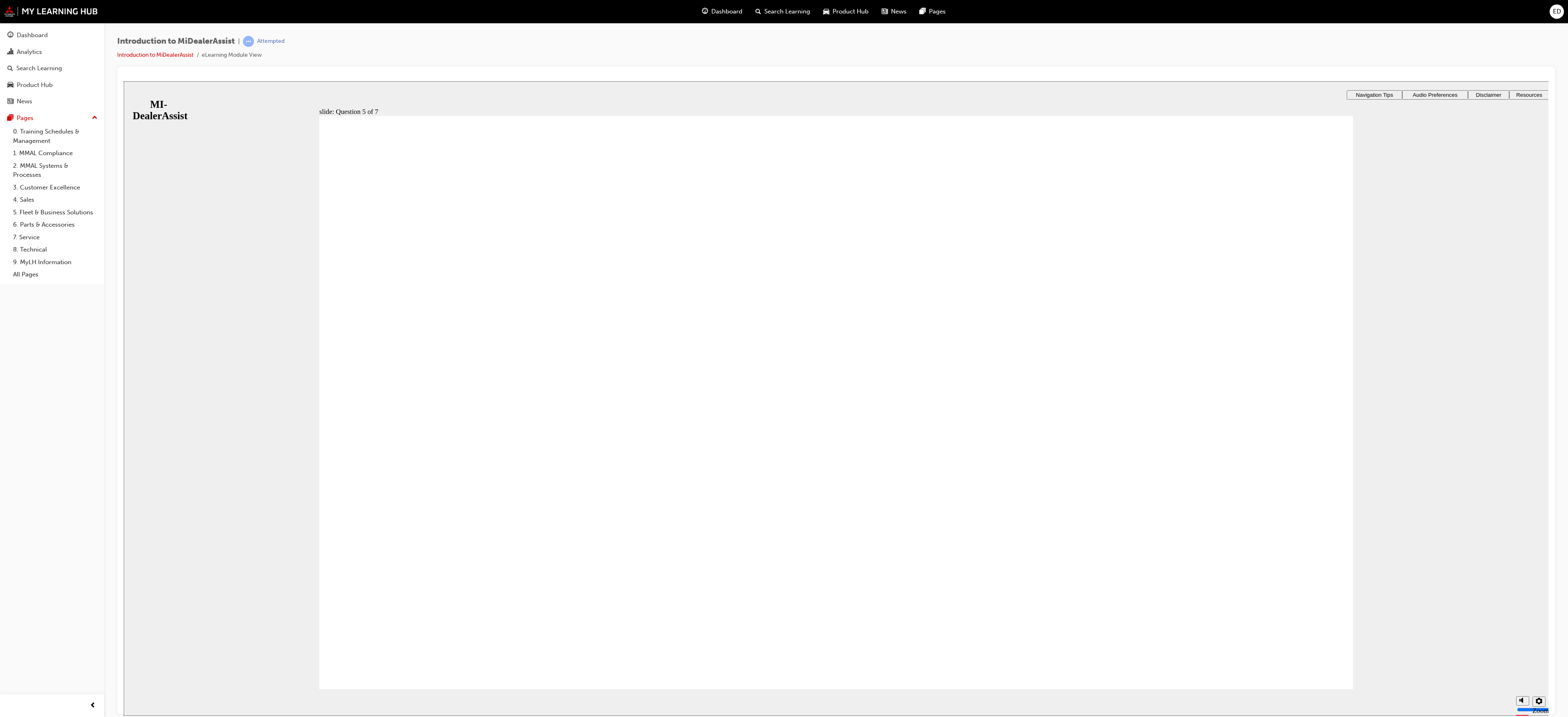 click 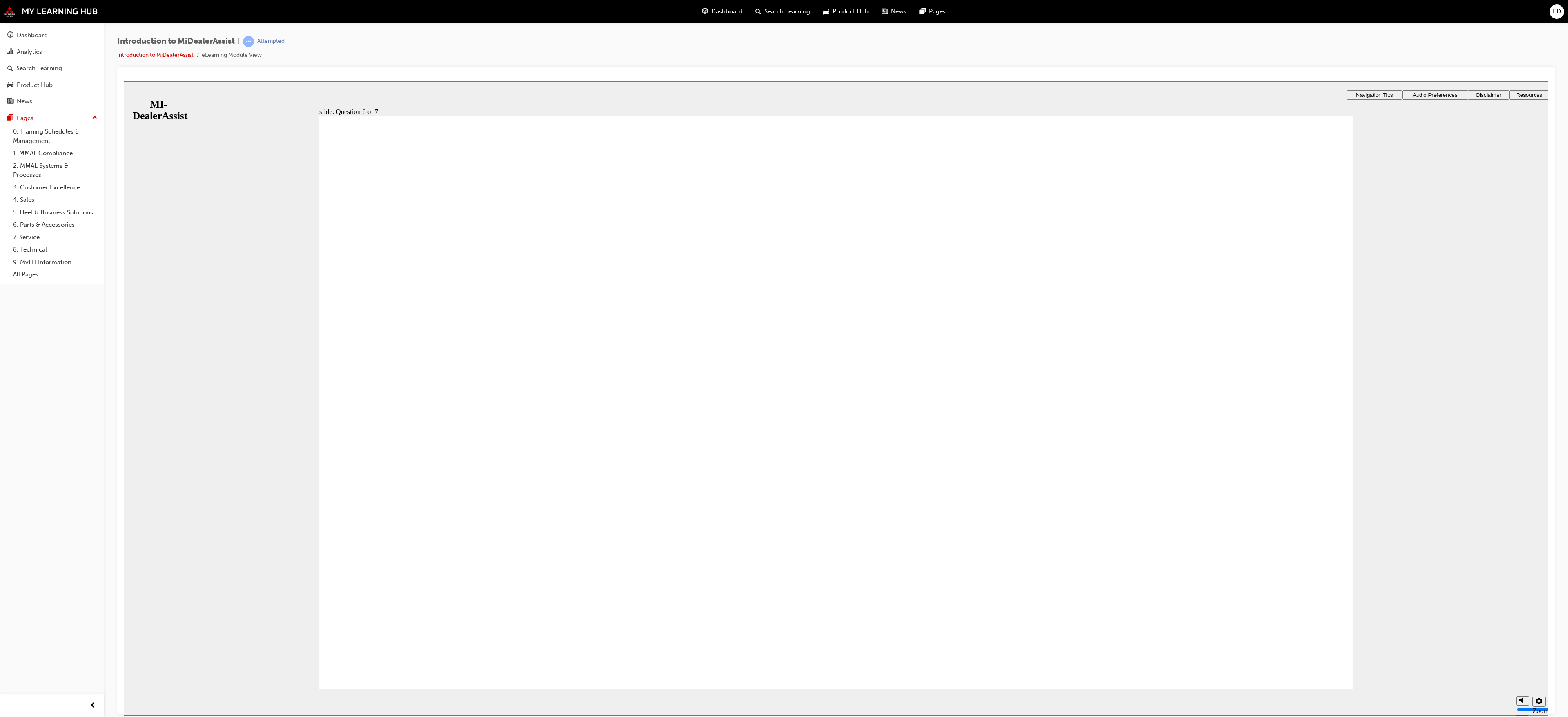 click 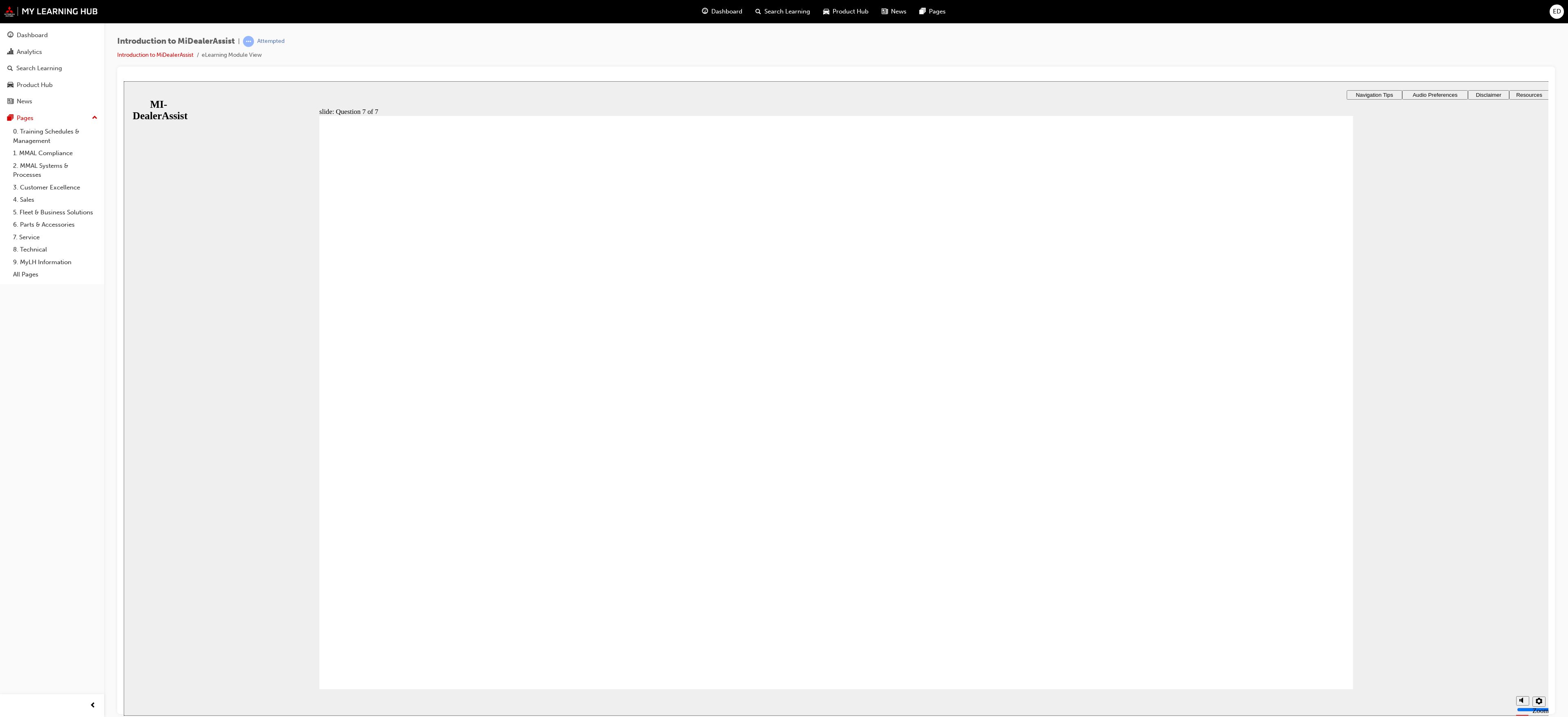 click 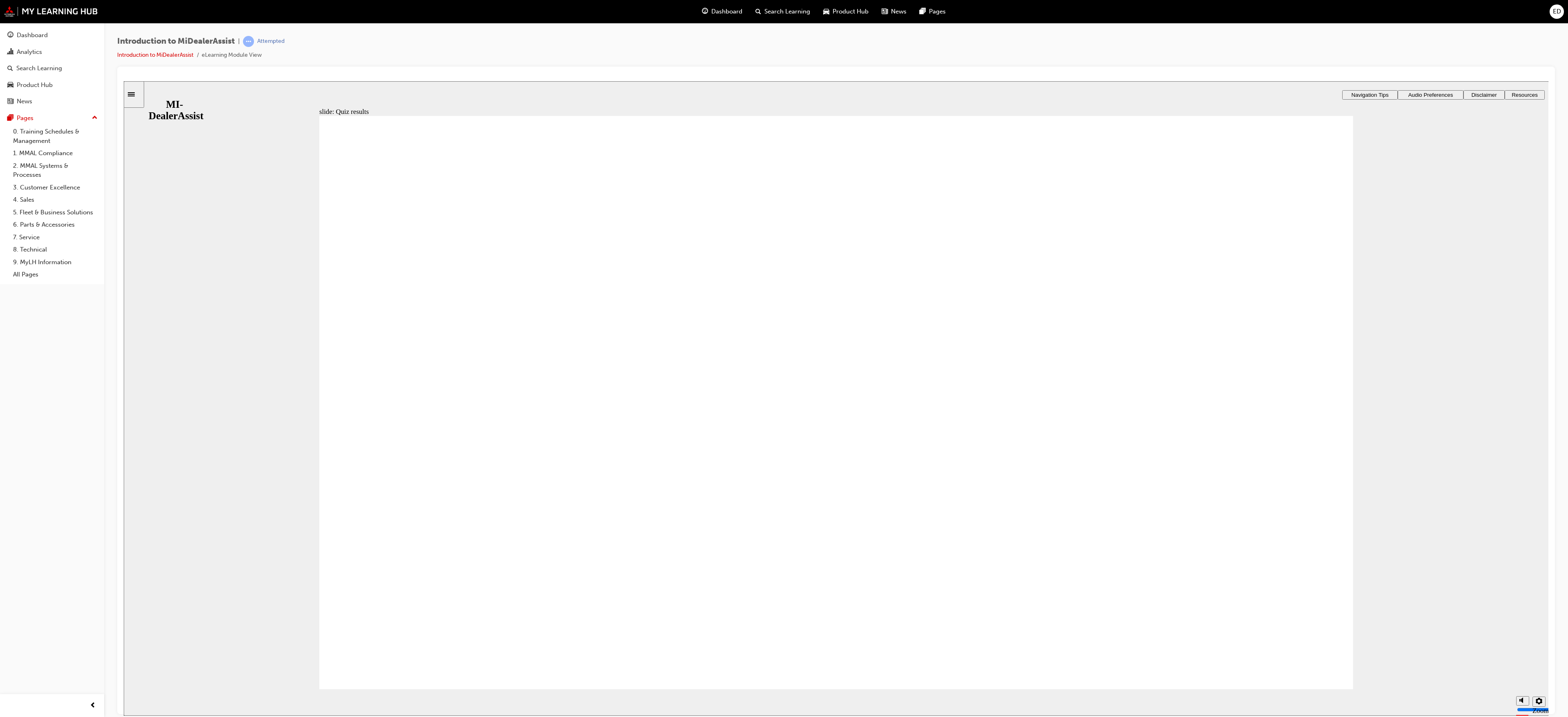 click 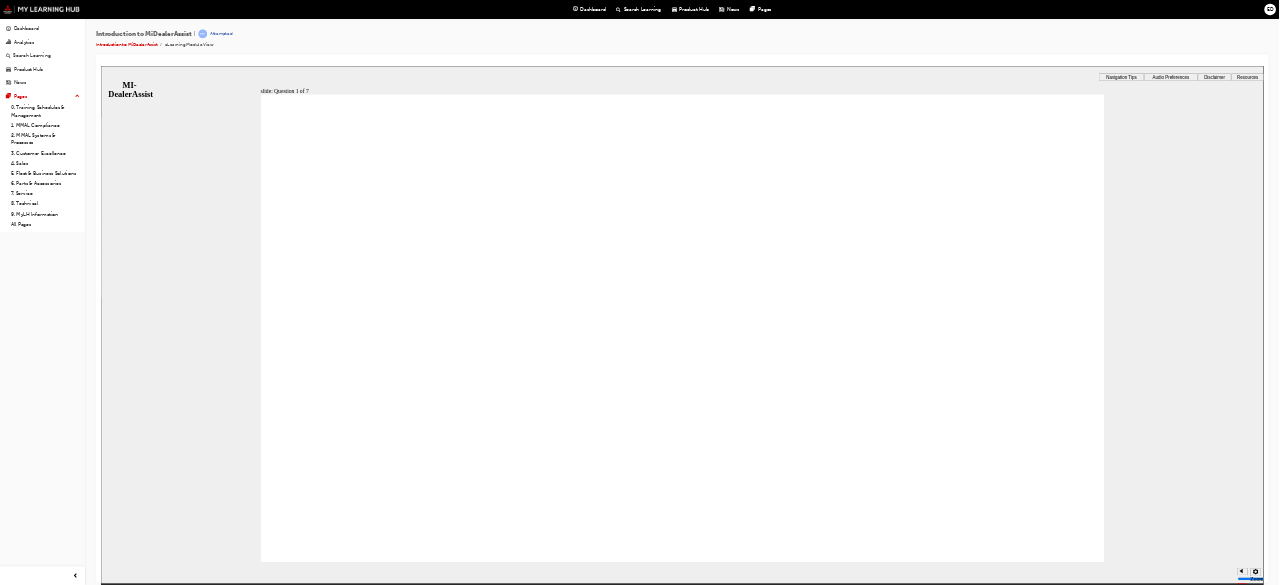 scroll, scrollTop: 0, scrollLeft: 0, axis: both 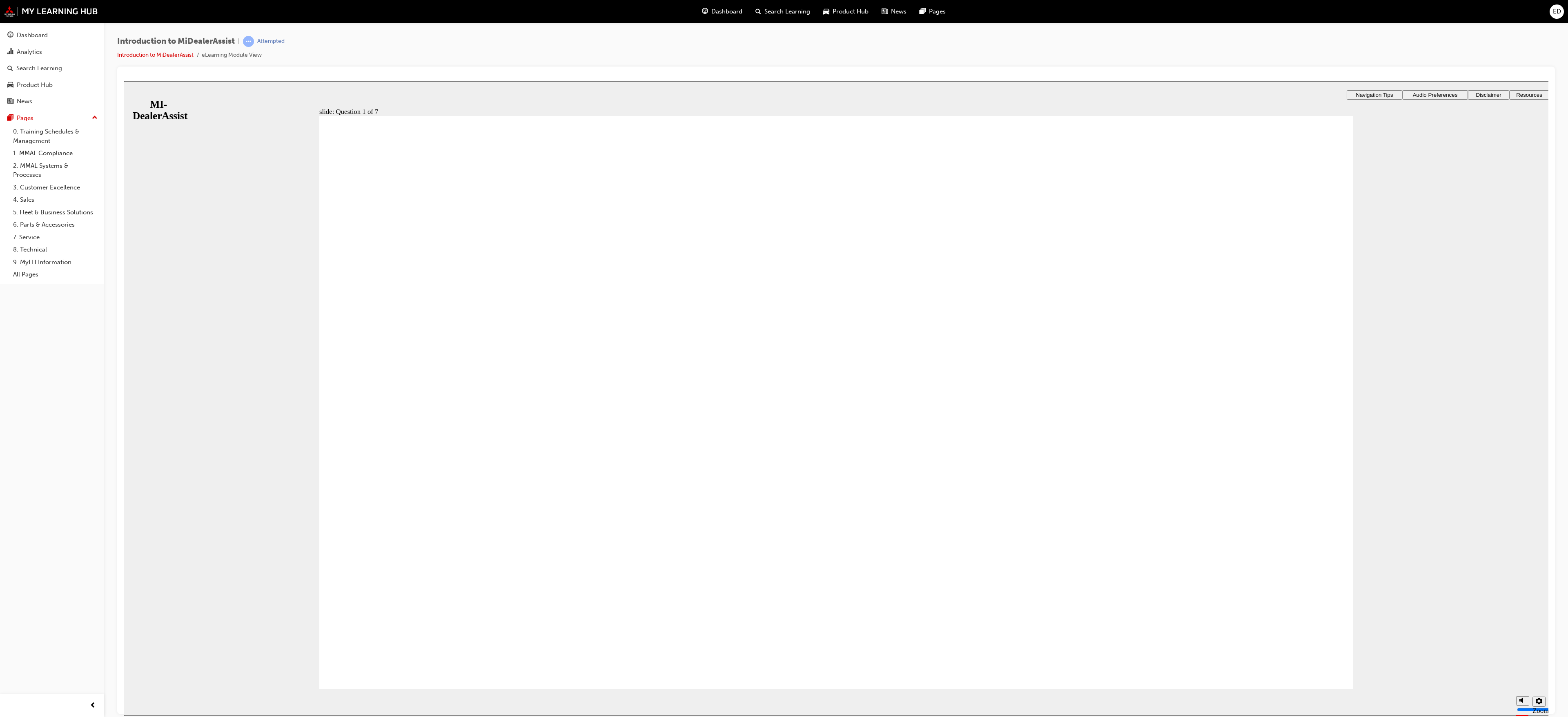click 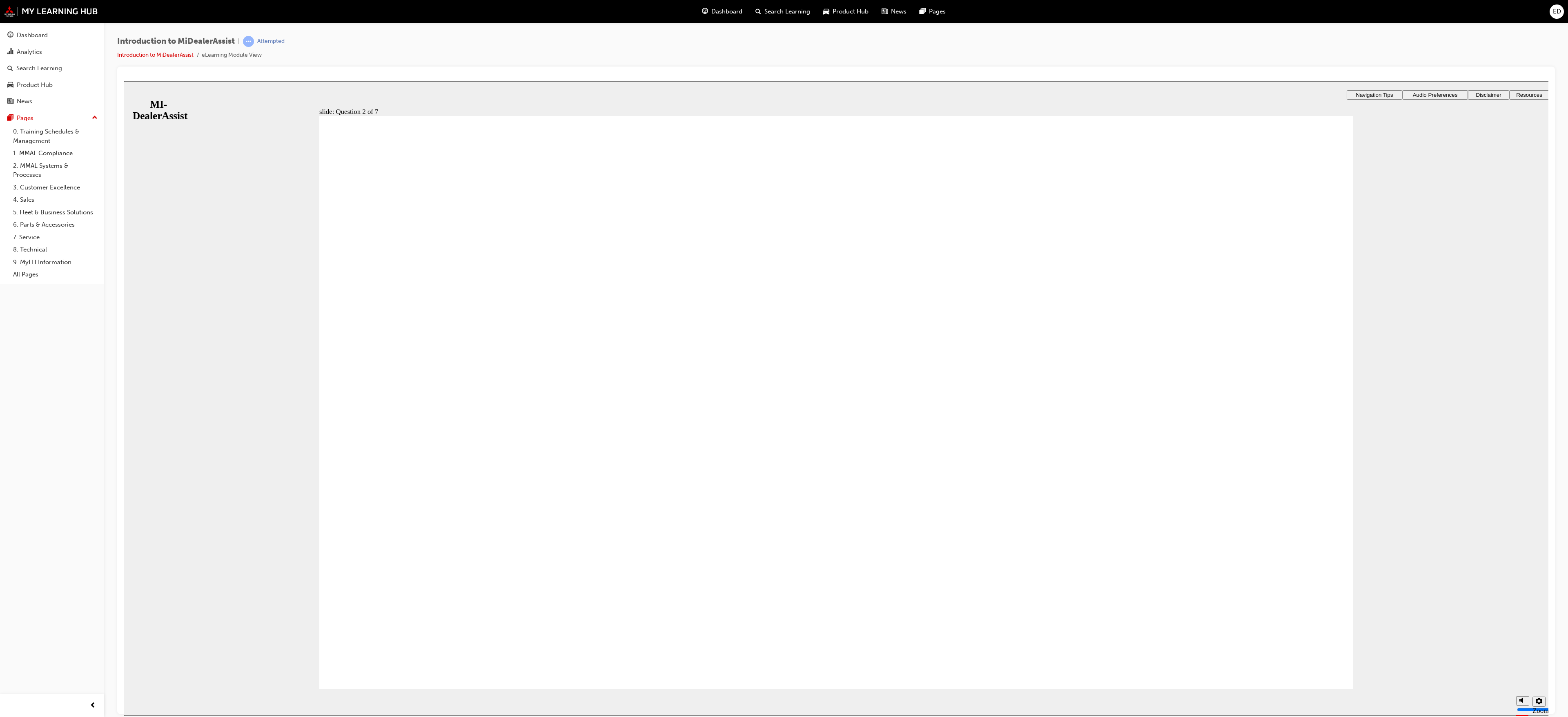 click 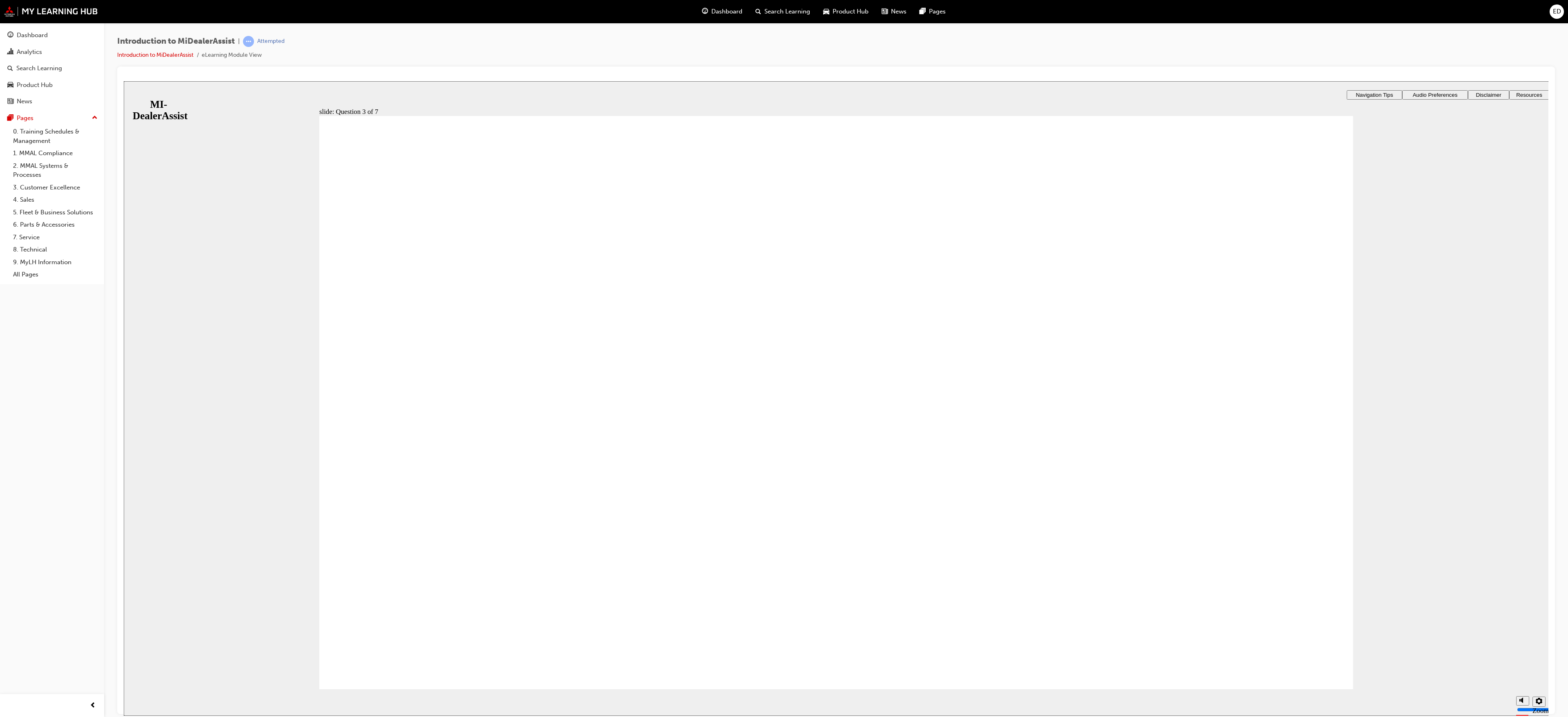click 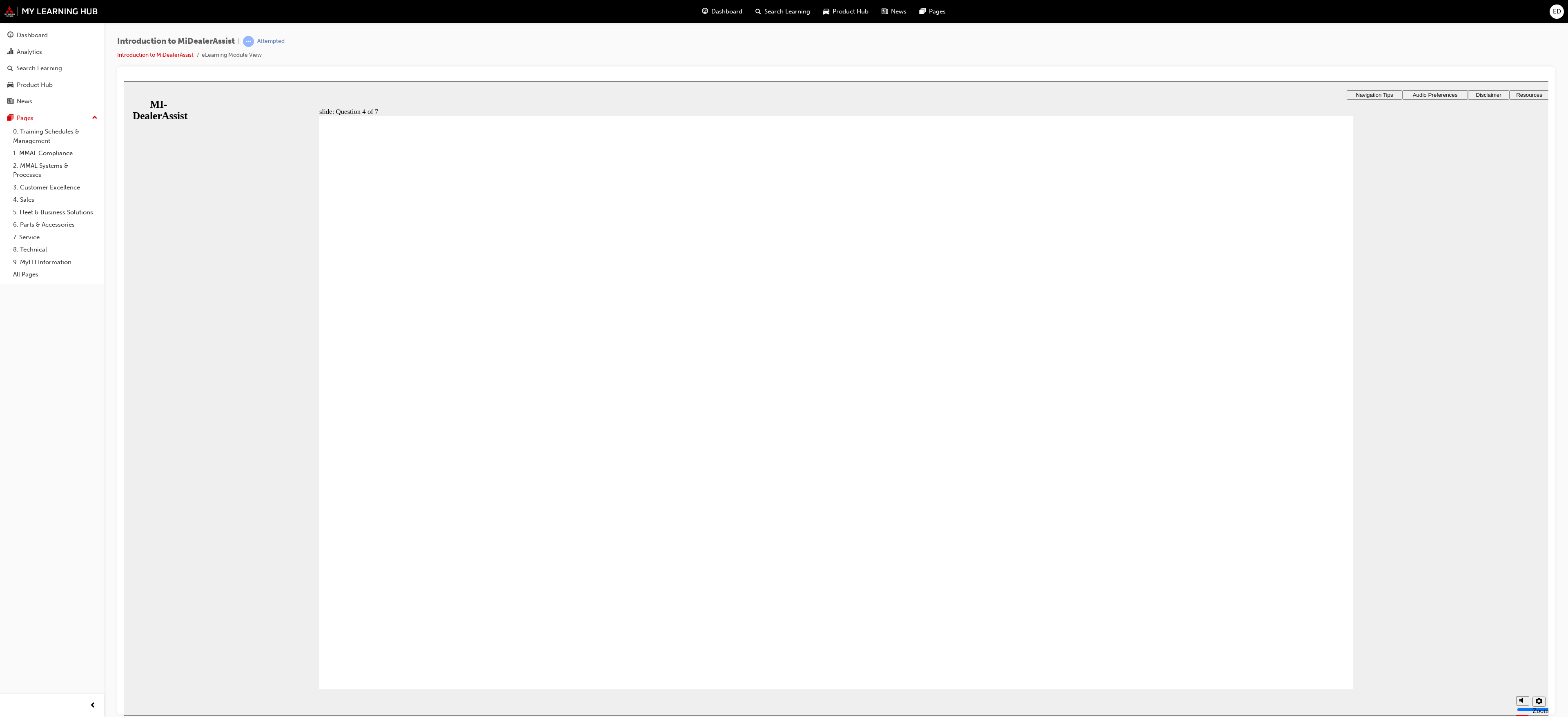 click 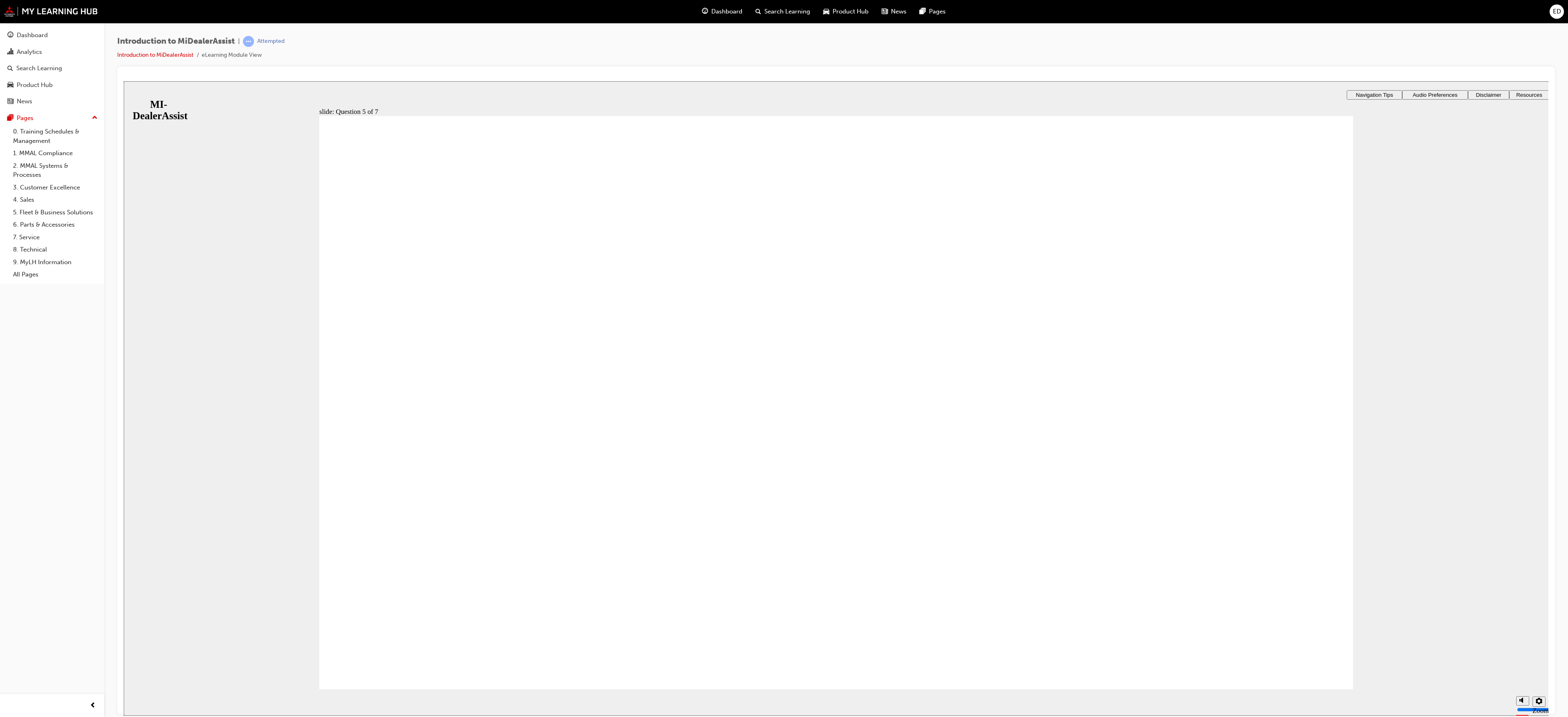 click 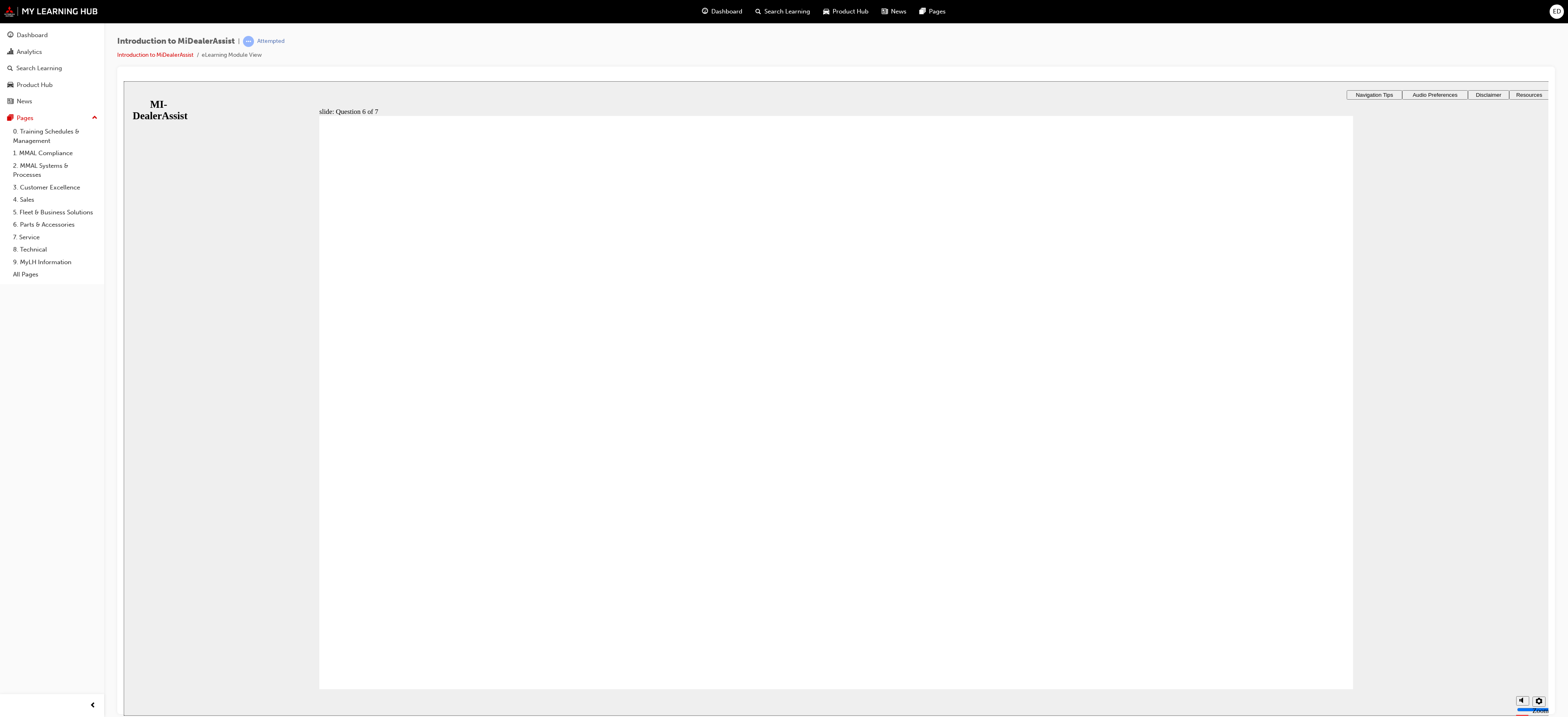 click 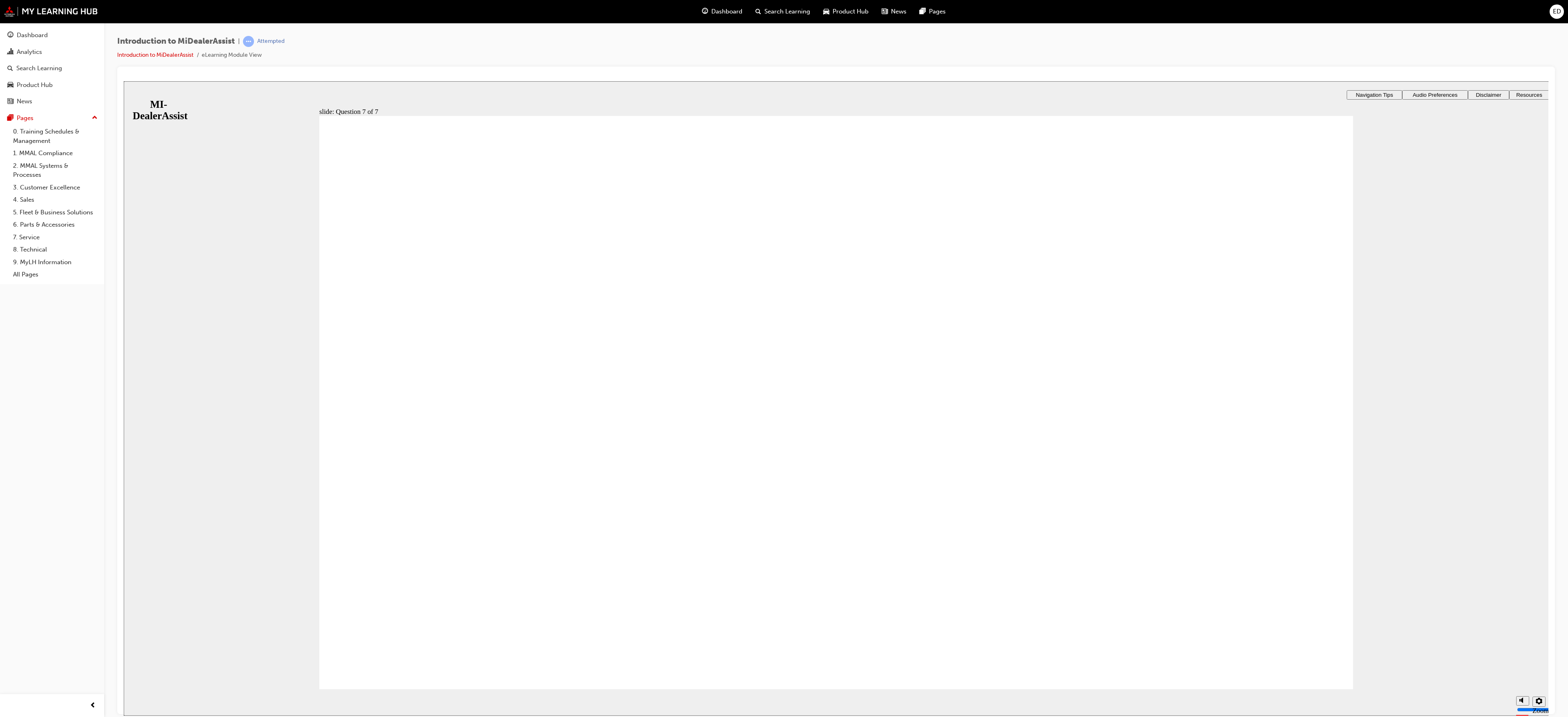 click 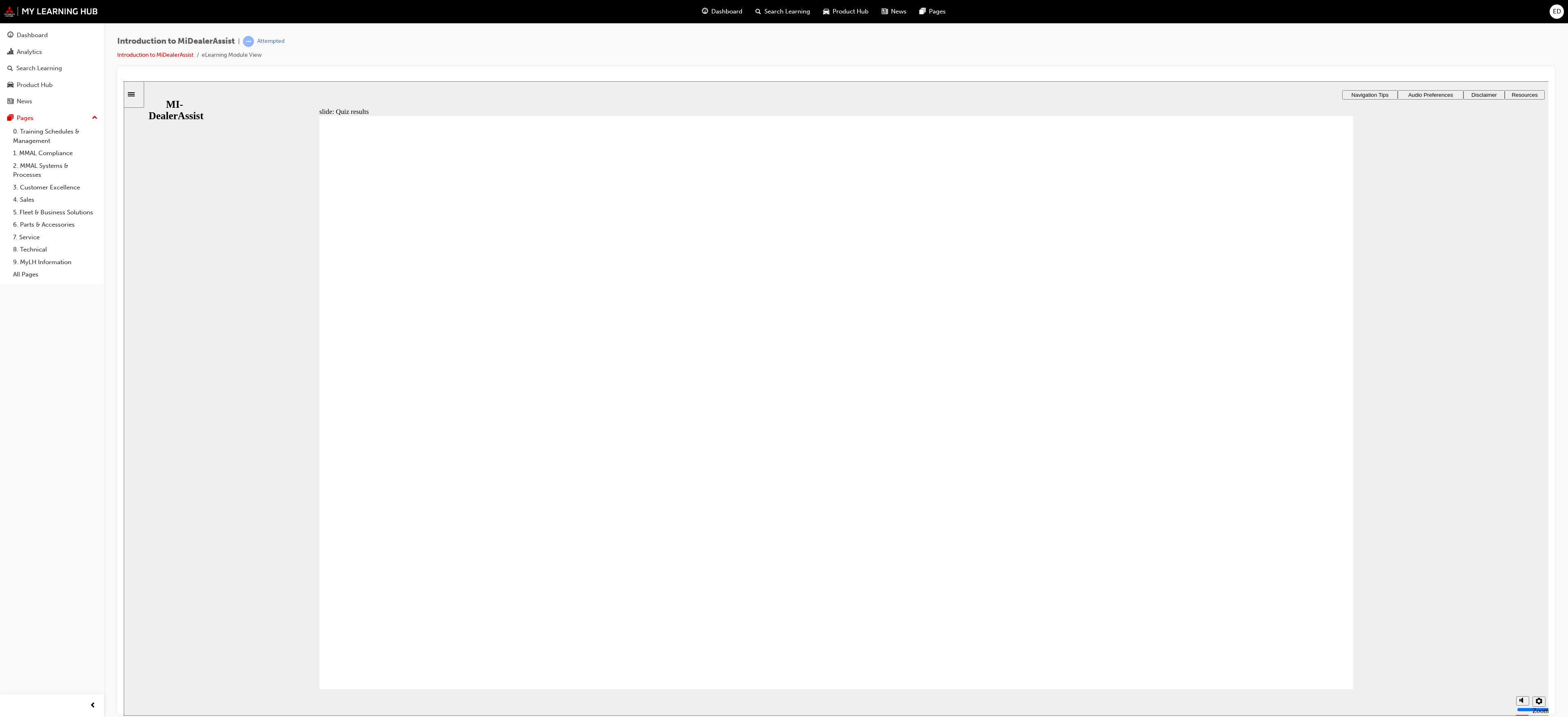 click 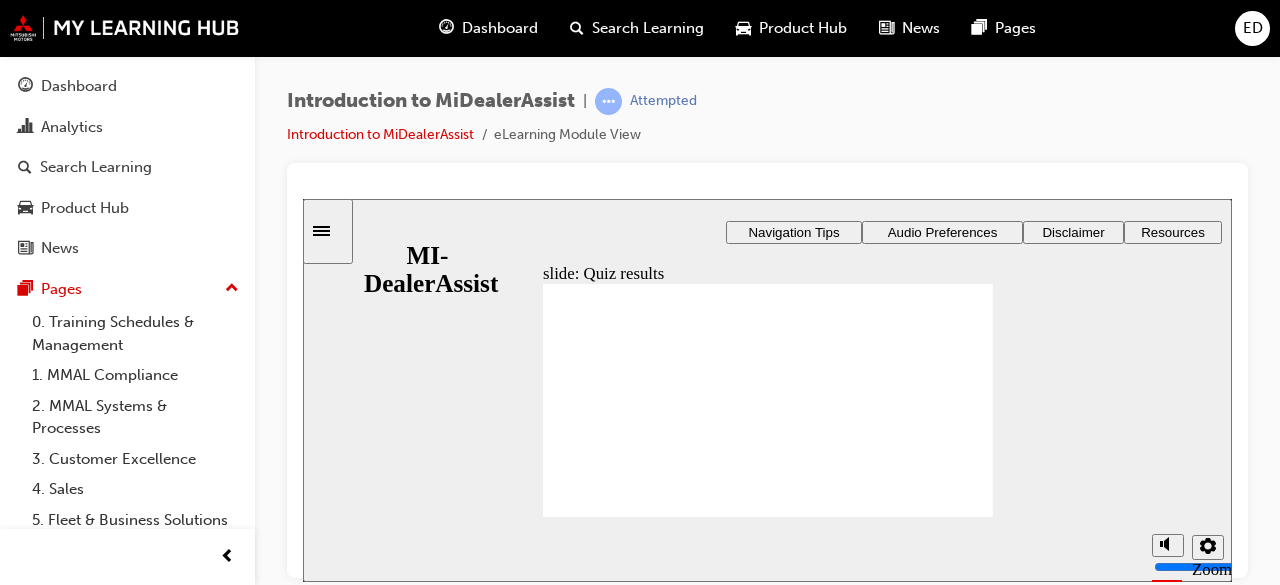 drag, startPoint x: 4041, startPoint y: 199, endPoint x: 884, endPoint y: 427, distance: 3165.2224 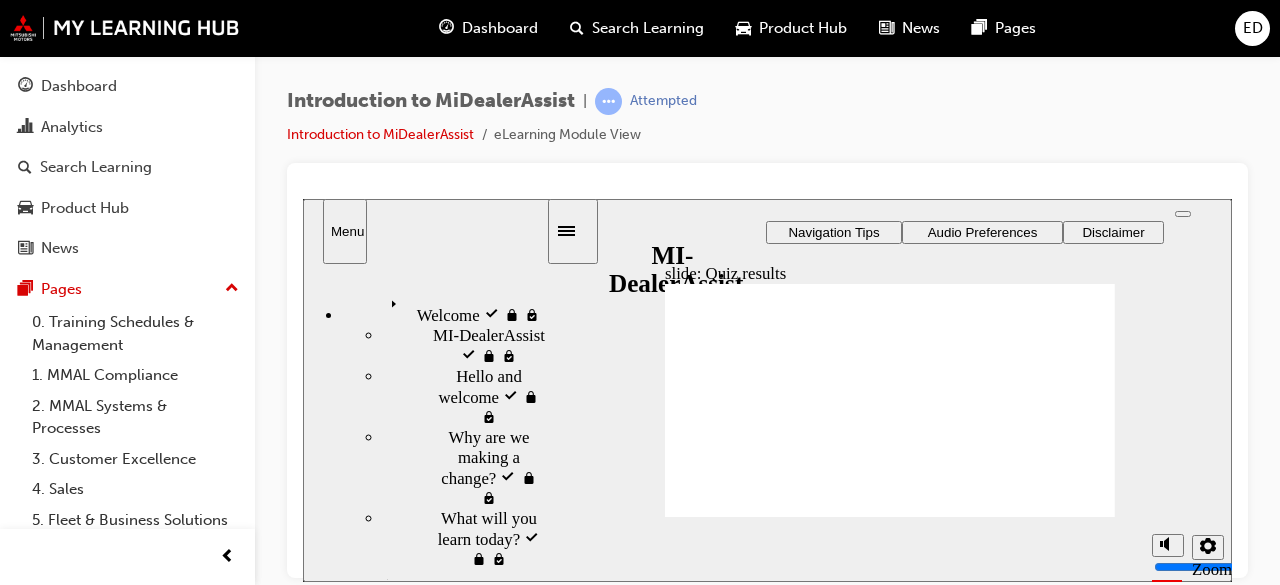 click on "Welcome visited" at bounding box center (439, 300) 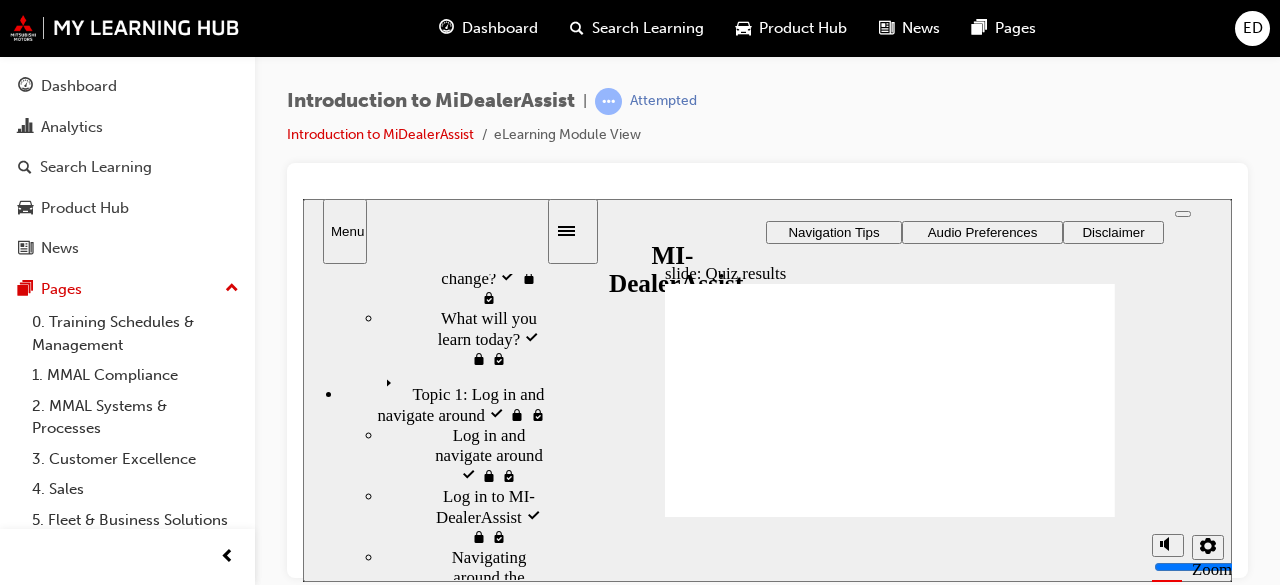 scroll, scrollTop: 212, scrollLeft: 0, axis: vertical 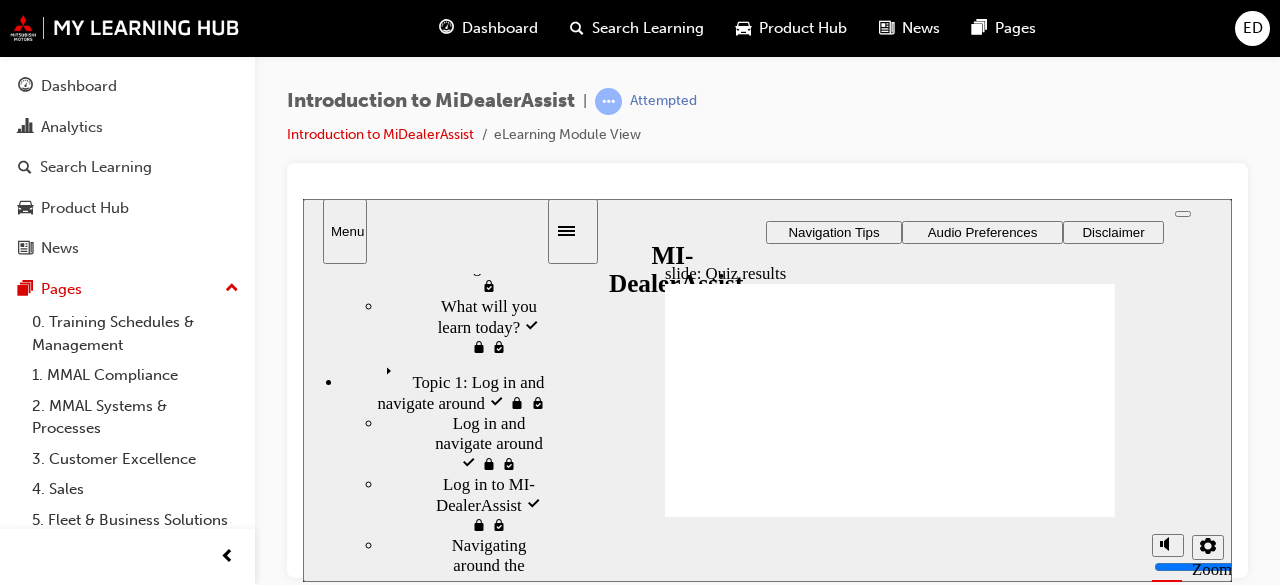 drag, startPoint x: 540, startPoint y: 357, endPoint x: 544, endPoint y: 462, distance: 105.076164 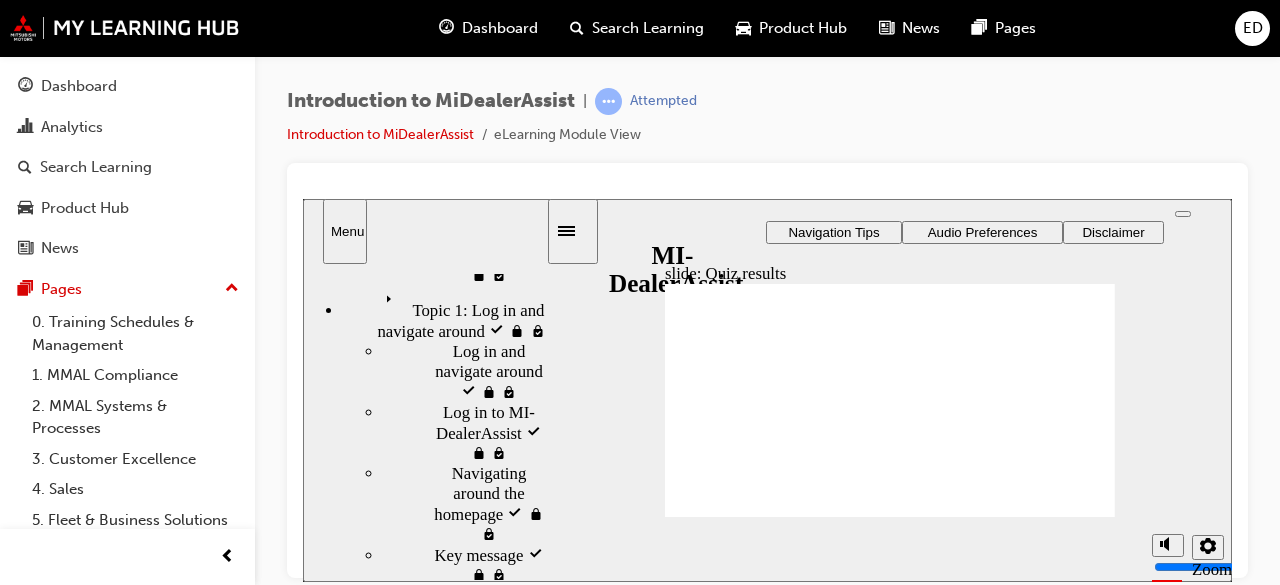 scroll, scrollTop: 297, scrollLeft: 0, axis: vertical 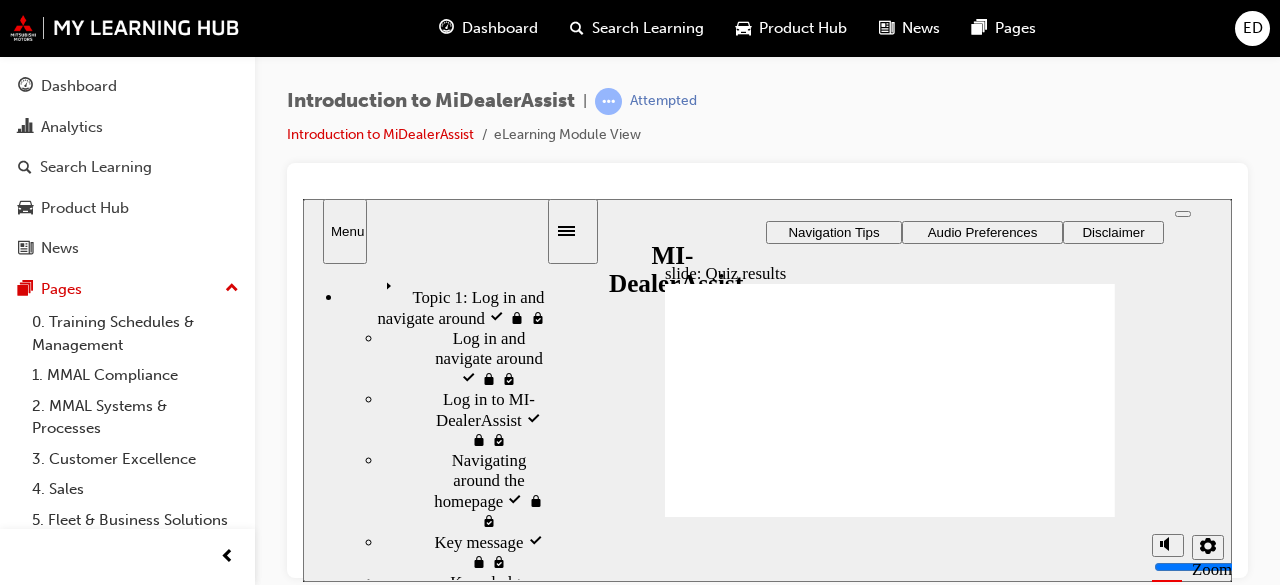 drag, startPoint x: 538, startPoint y: 401, endPoint x: 536, endPoint y: 427, distance: 26.076809 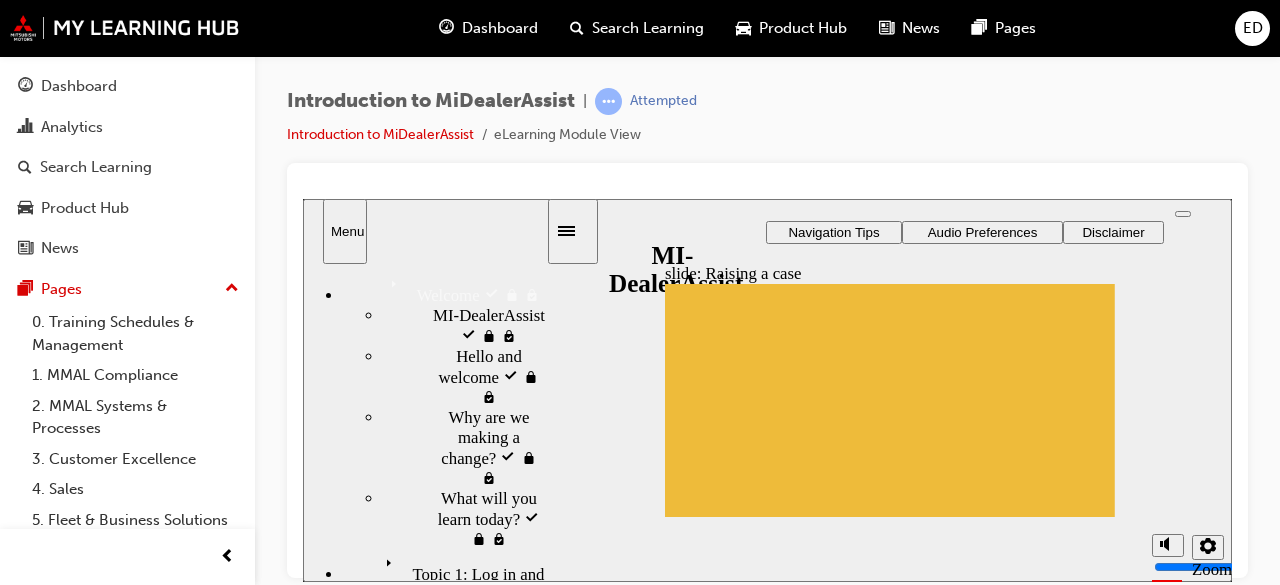 scroll, scrollTop: 0, scrollLeft: 0, axis: both 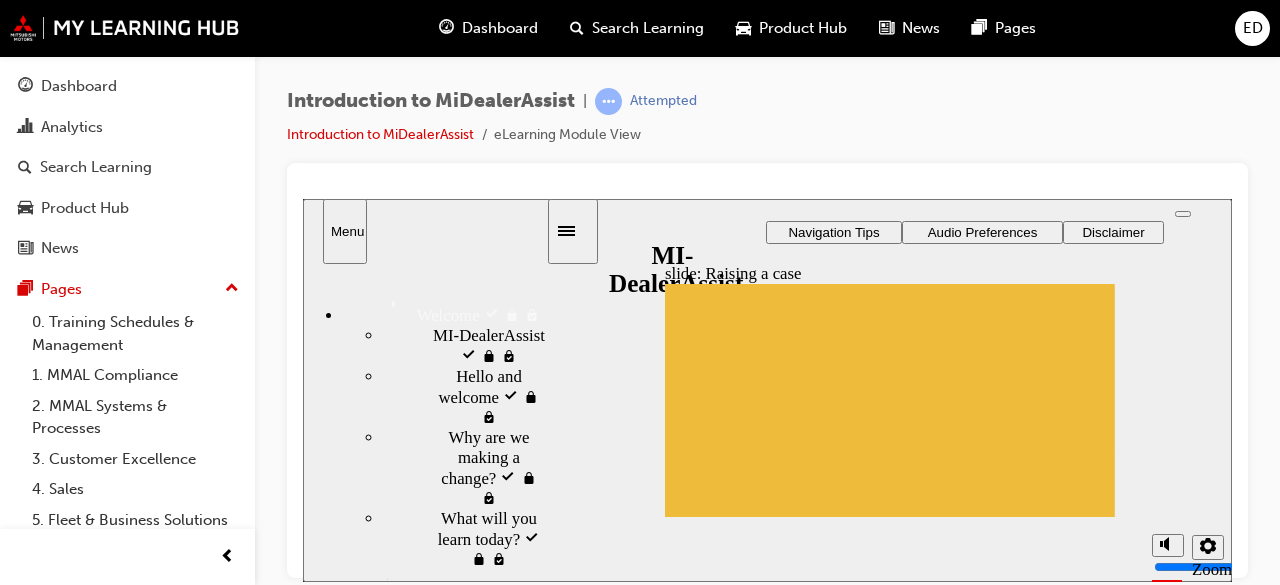 drag, startPoint x: 545, startPoint y: 396, endPoint x: 532, endPoint y: 288, distance: 108.779594 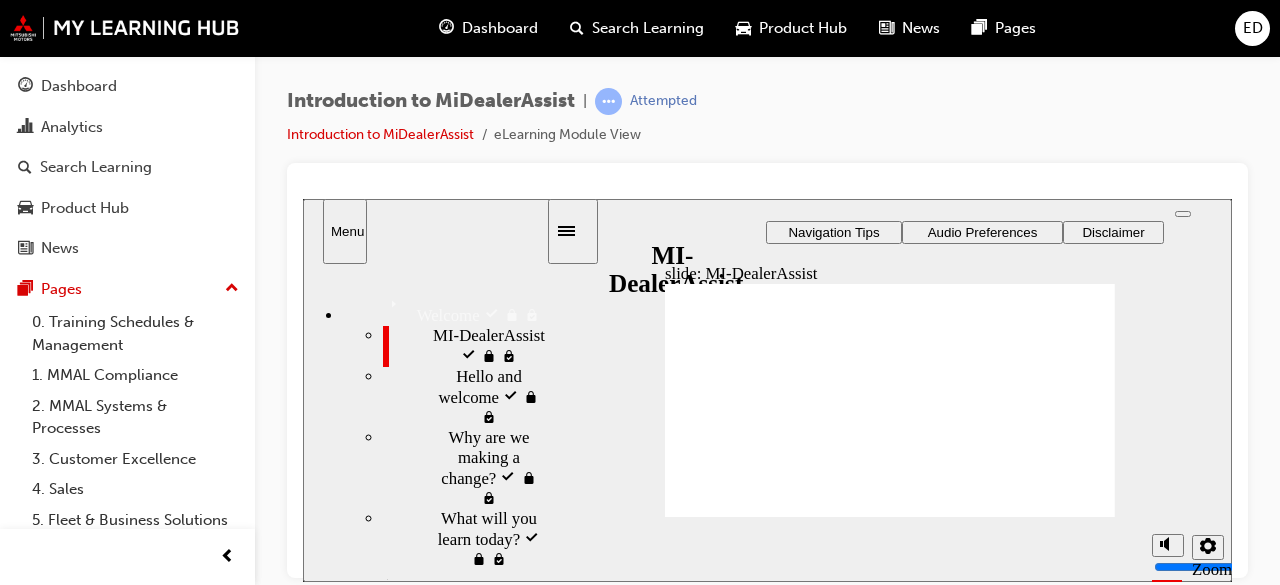 click 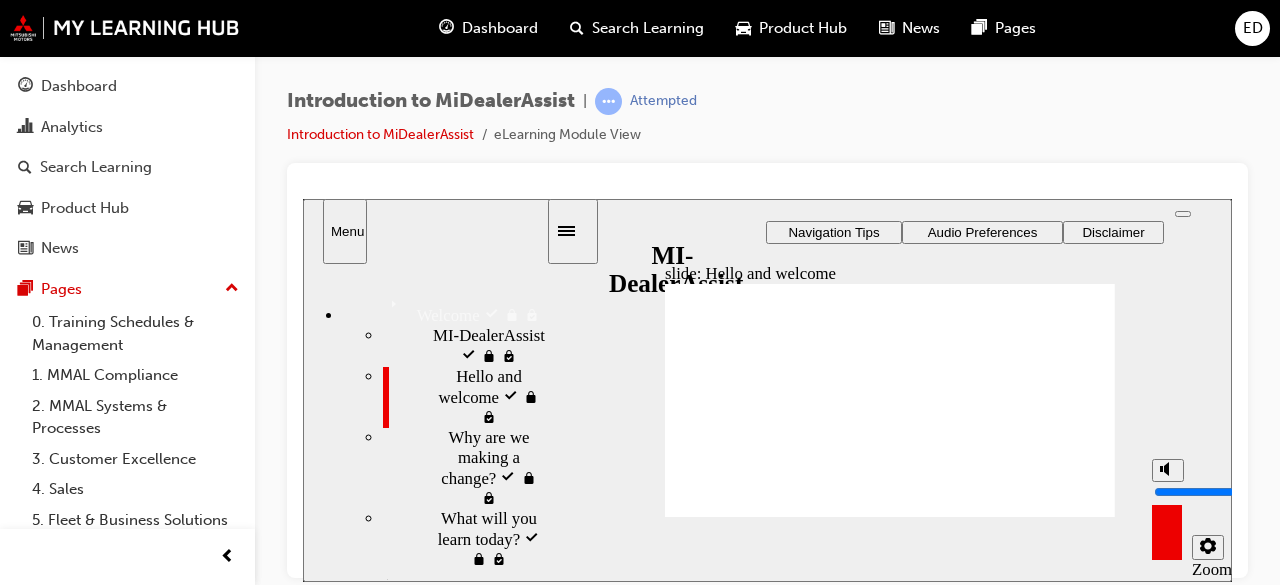 drag, startPoint x: 1163, startPoint y: 471, endPoint x: 1168, endPoint y: 435, distance: 36.345562 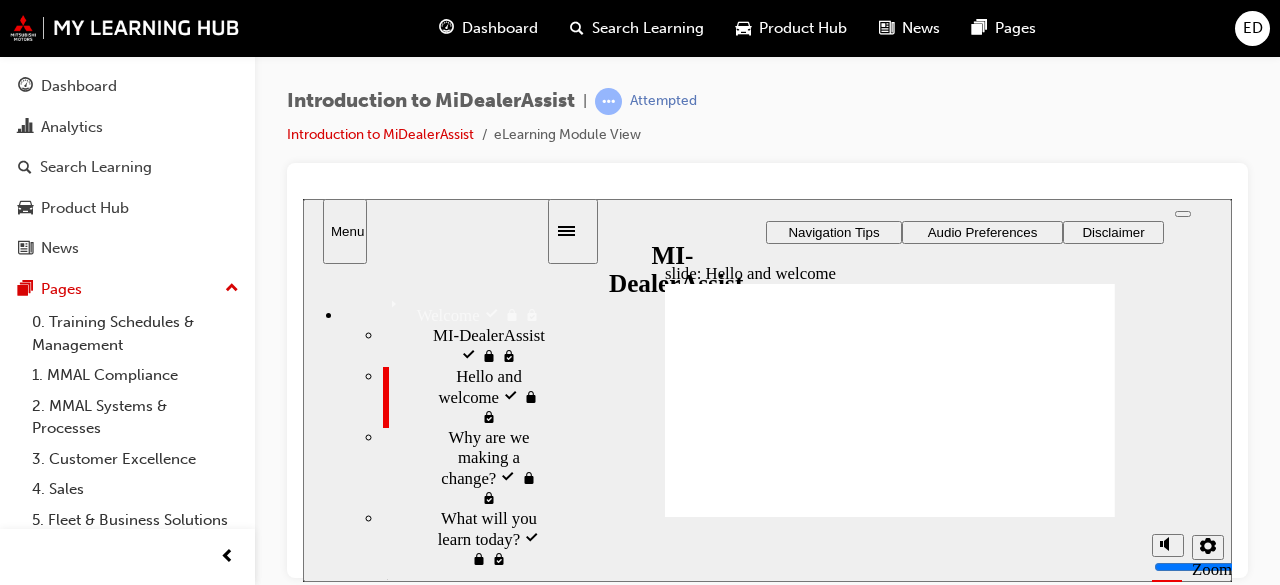 click 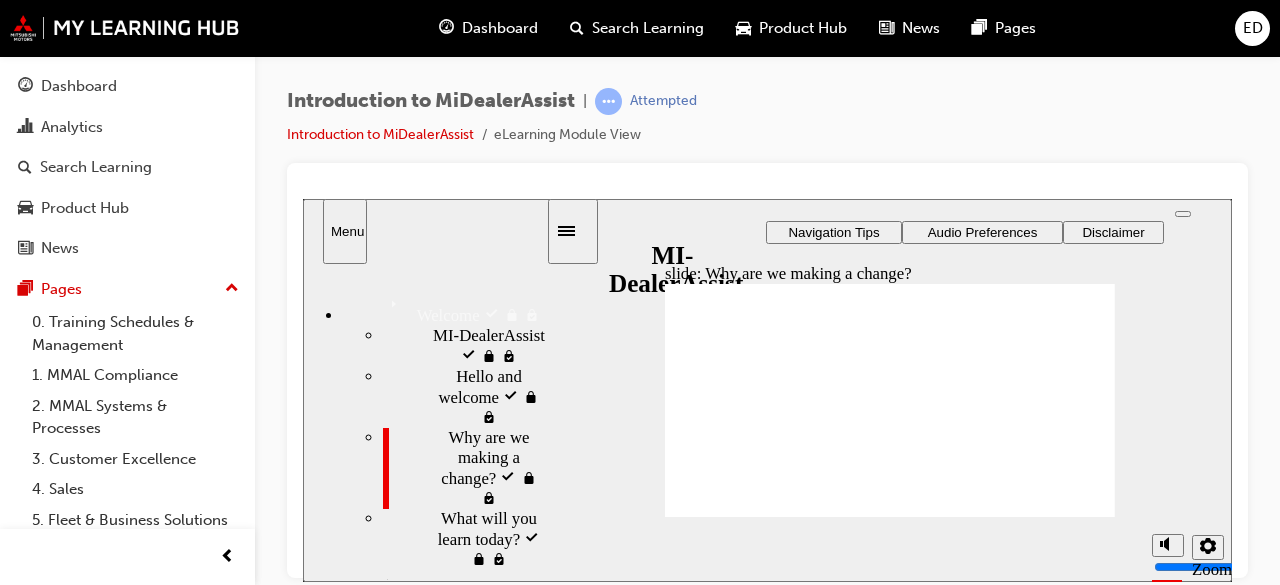 drag, startPoint x: 866, startPoint y: 247, endPoint x: 953, endPoint y: 234, distance: 87.965904 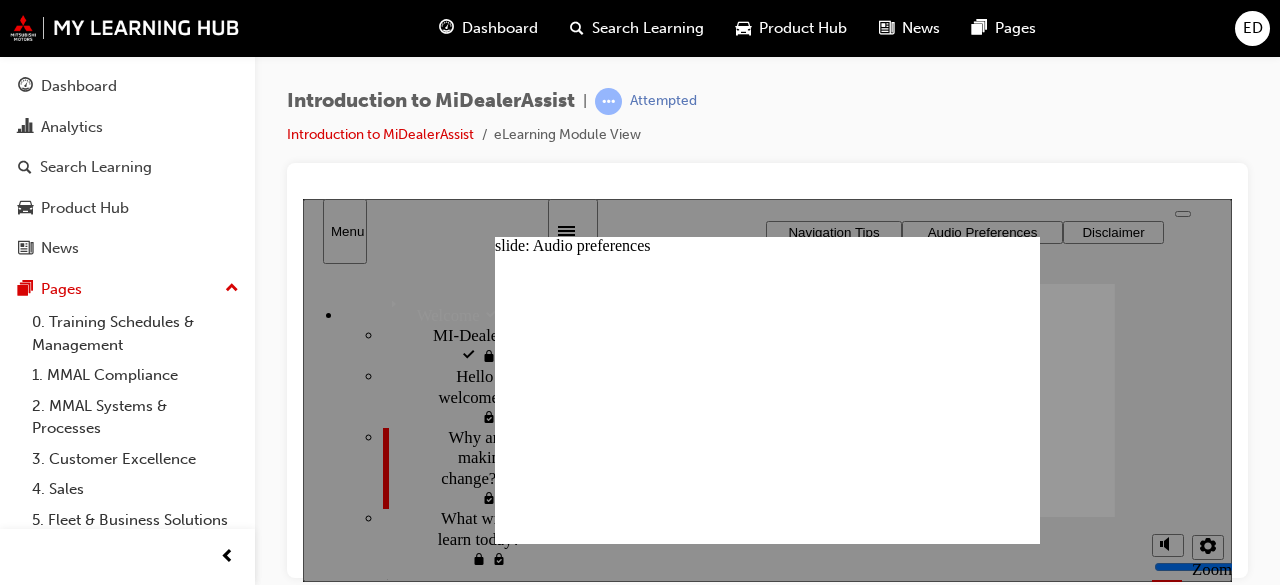 click 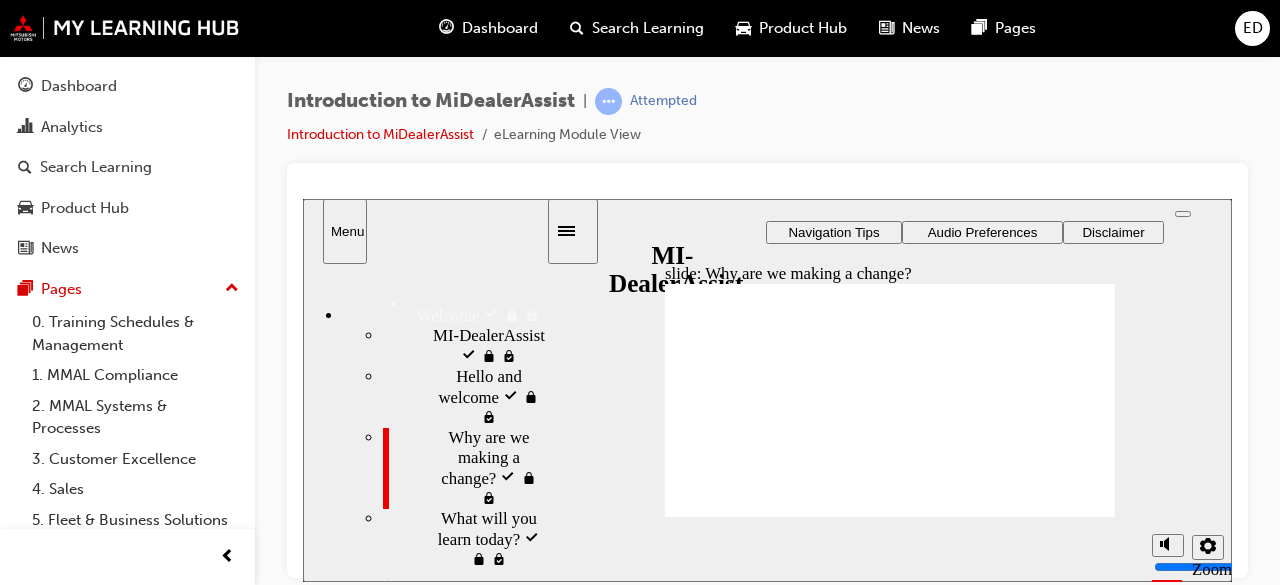 click 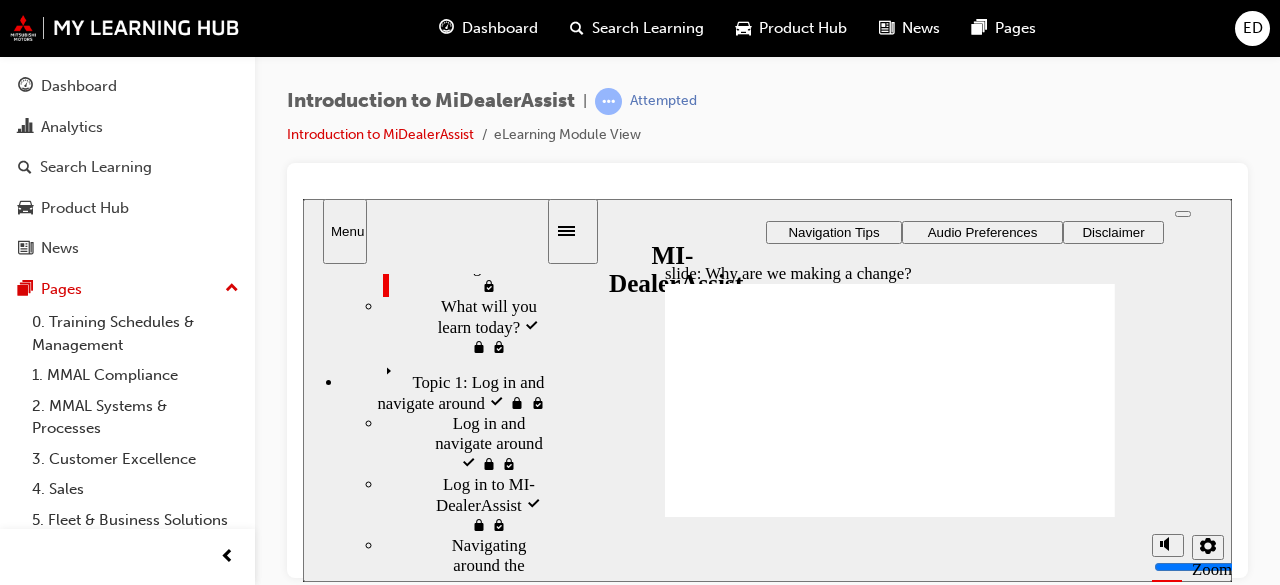 scroll, scrollTop: 264, scrollLeft: 0, axis: vertical 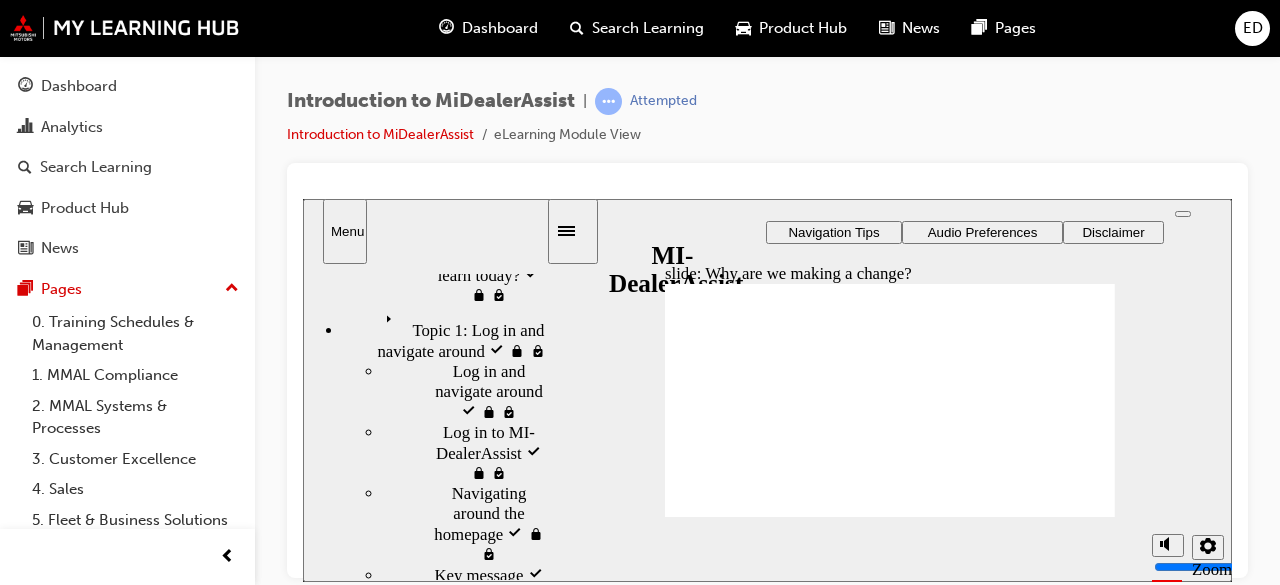 drag, startPoint x: 542, startPoint y: 414, endPoint x: 536, endPoint y: 593, distance: 179.10052 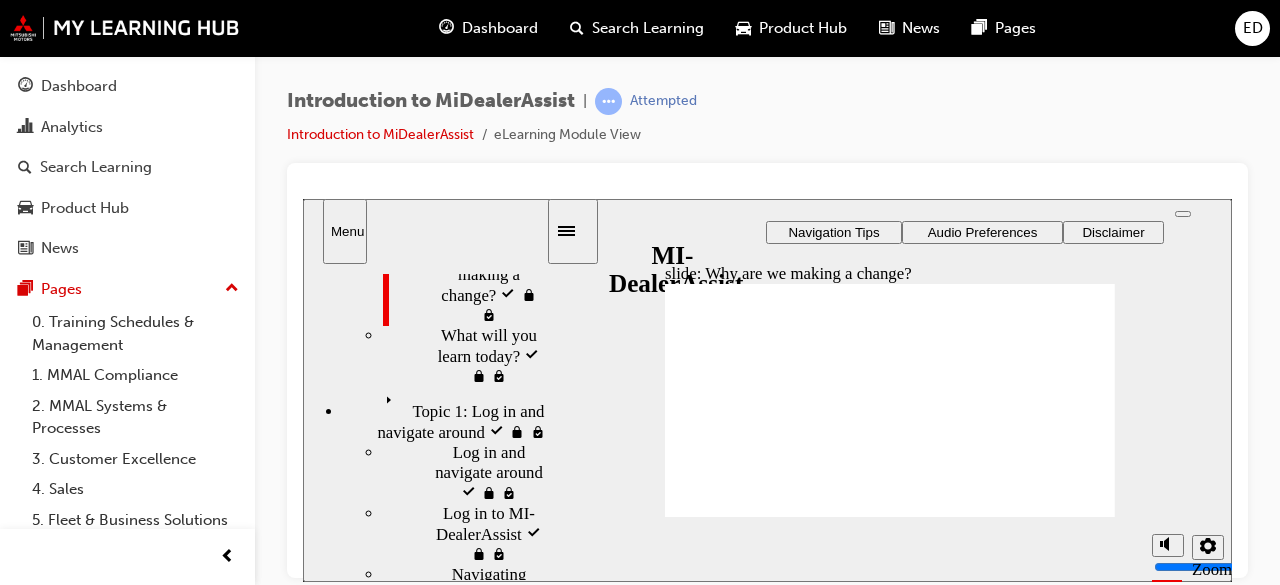 scroll, scrollTop: 184, scrollLeft: 0, axis: vertical 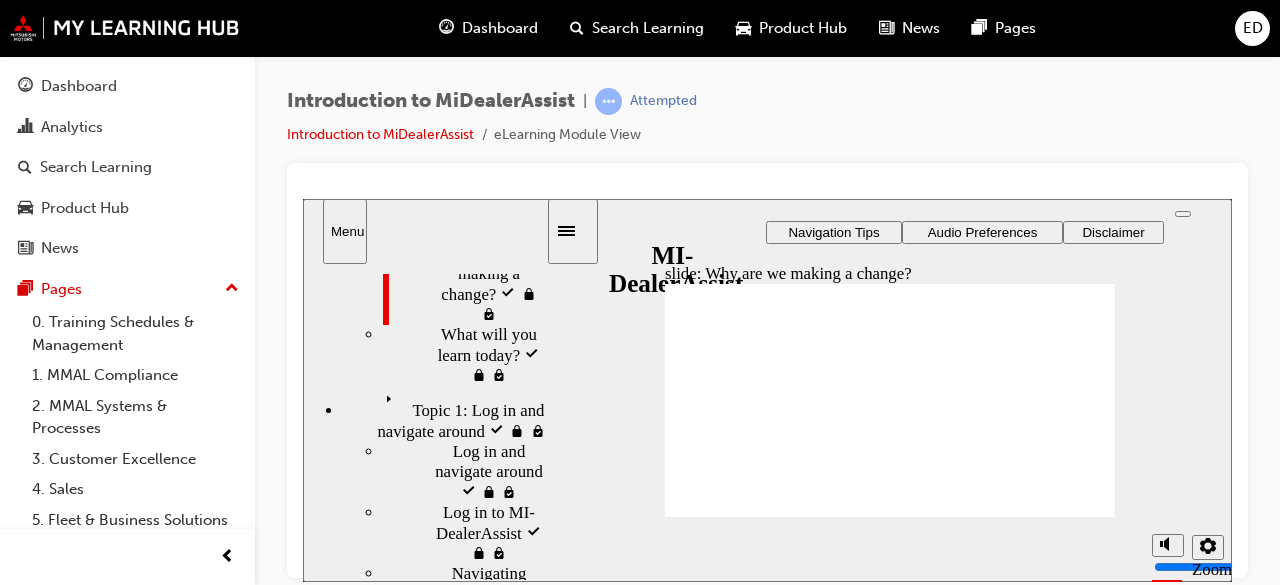 click on "Playback Speed
2
1.75
1.5
1.25" at bounding box center [890, 548] 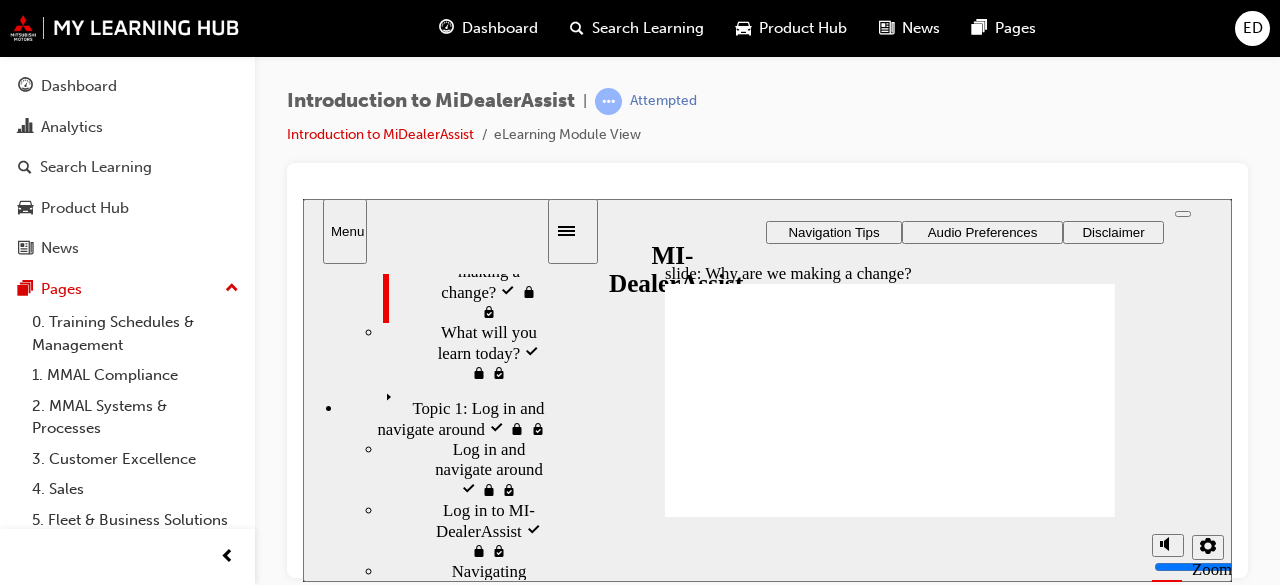 scroll, scrollTop: 194, scrollLeft: 0, axis: vertical 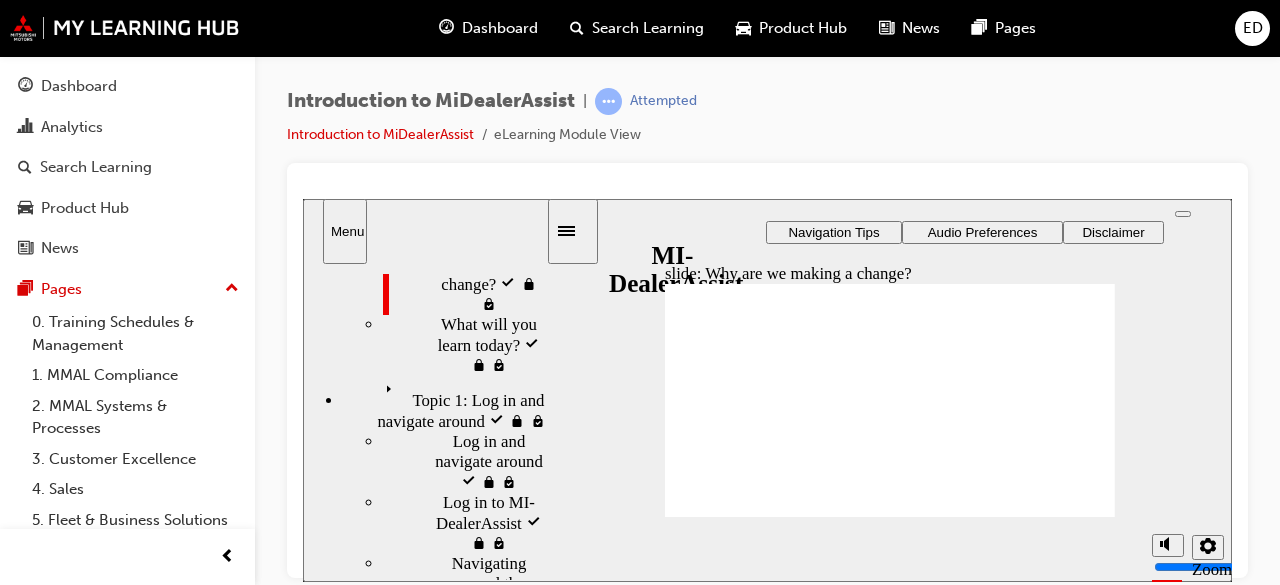click at bounding box center [424, 351] 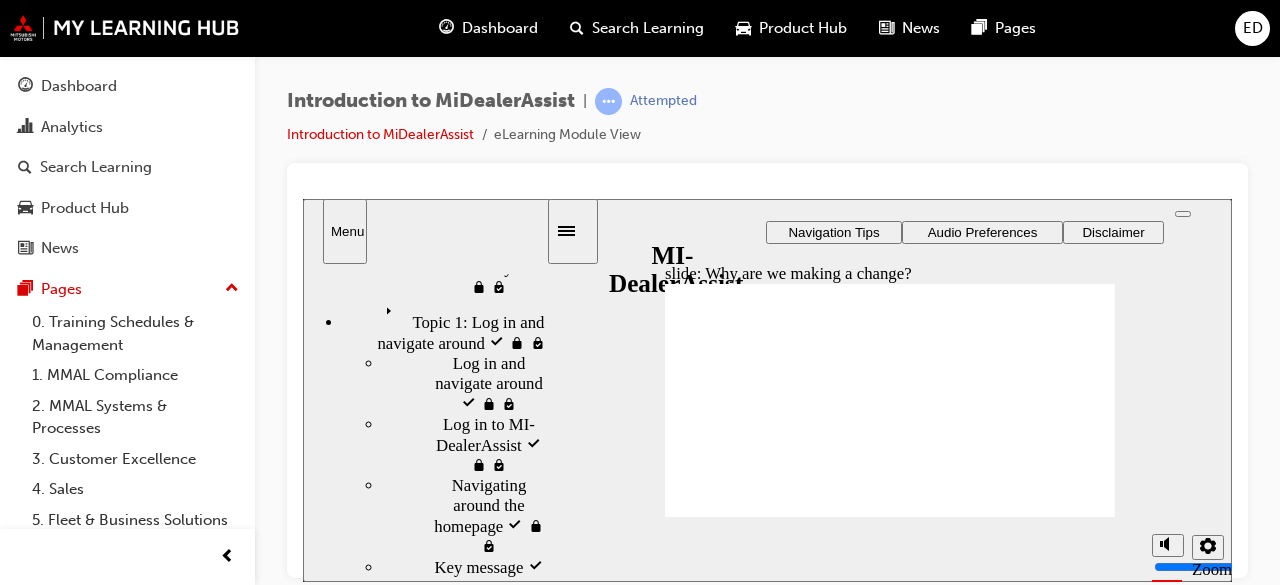 scroll, scrollTop: 276, scrollLeft: 0, axis: vertical 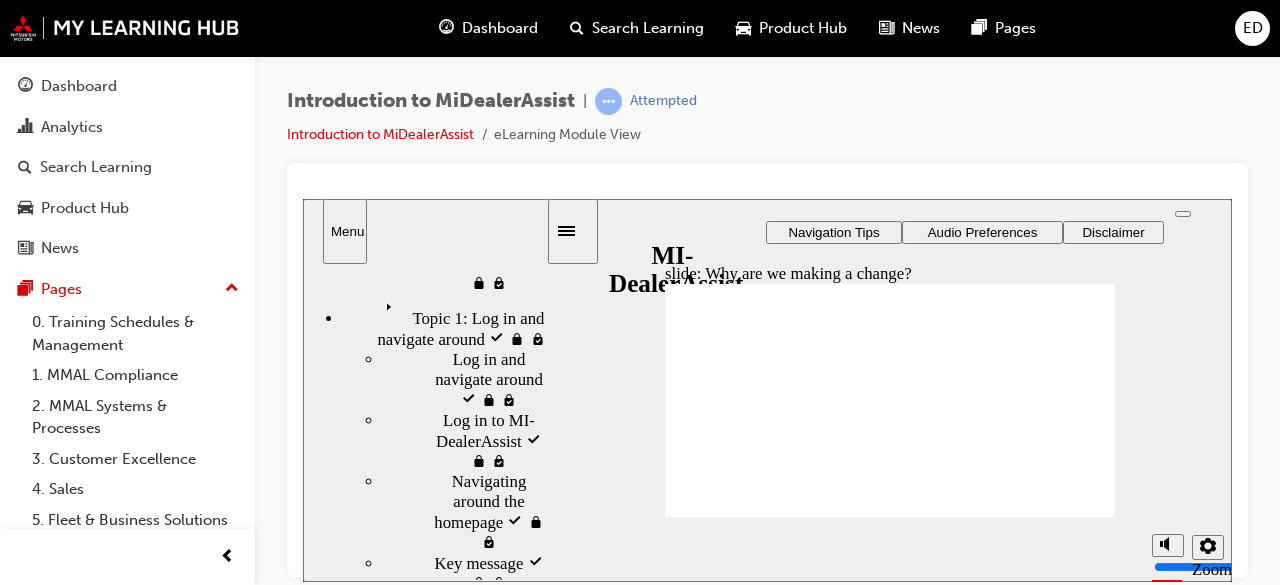 drag, startPoint x: 543, startPoint y: 498, endPoint x: 542, endPoint y: 542, distance: 44.011364 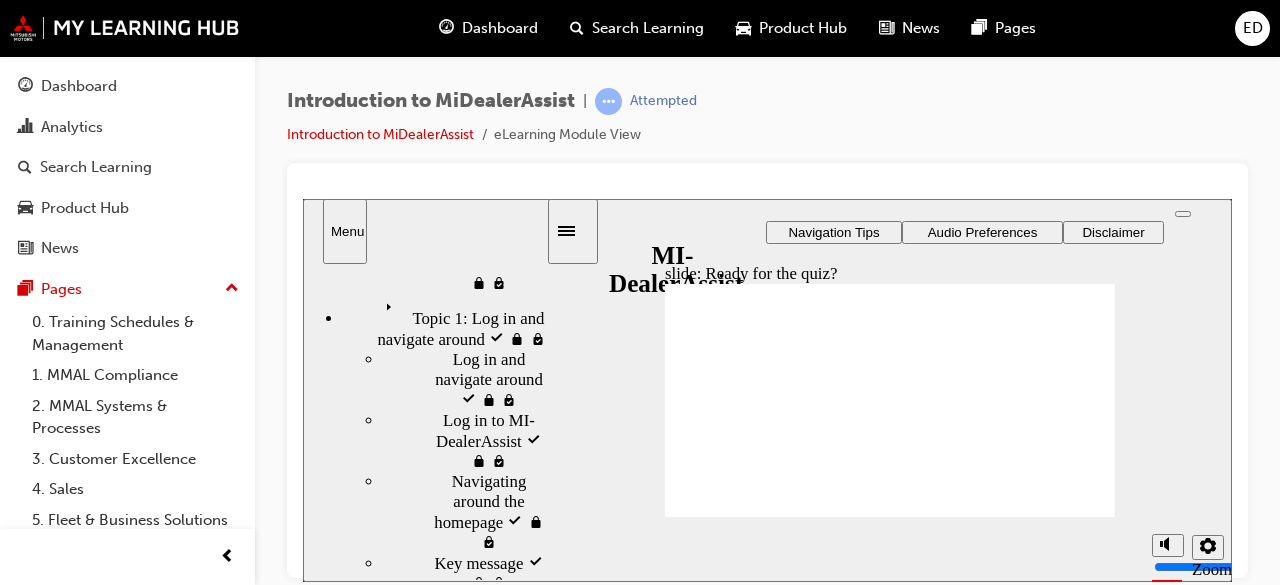 scroll, scrollTop: 95, scrollLeft: 0, axis: vertical 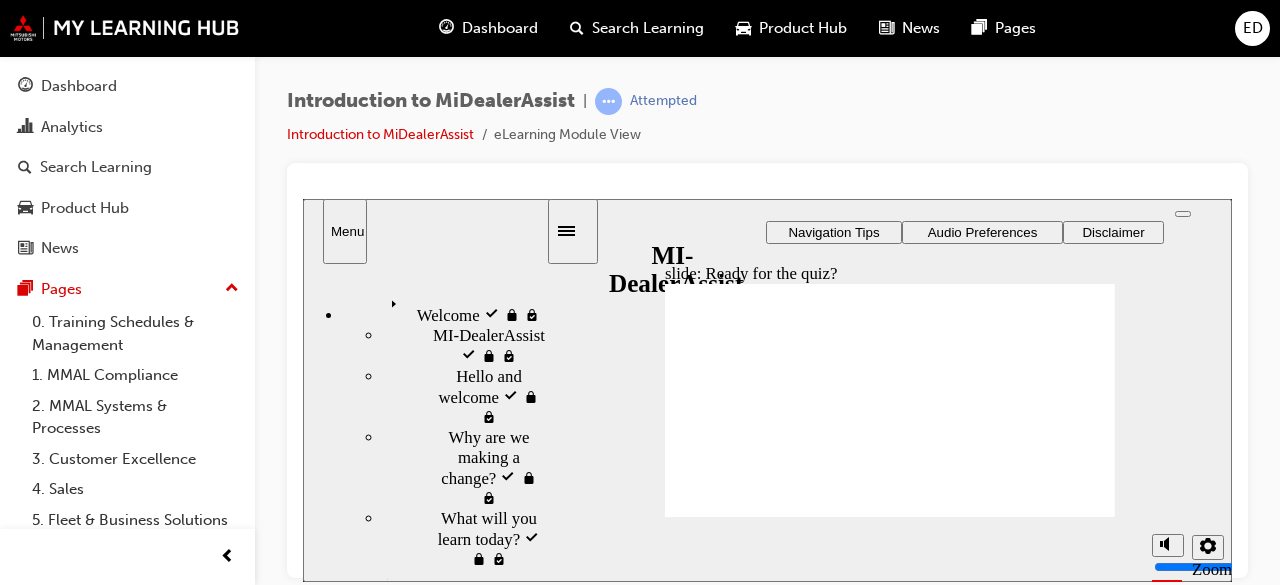 drag, startPoint x: 538, startPoint y: 476, endPoint x: 536, endPoint y: 364, distance: 112.01785 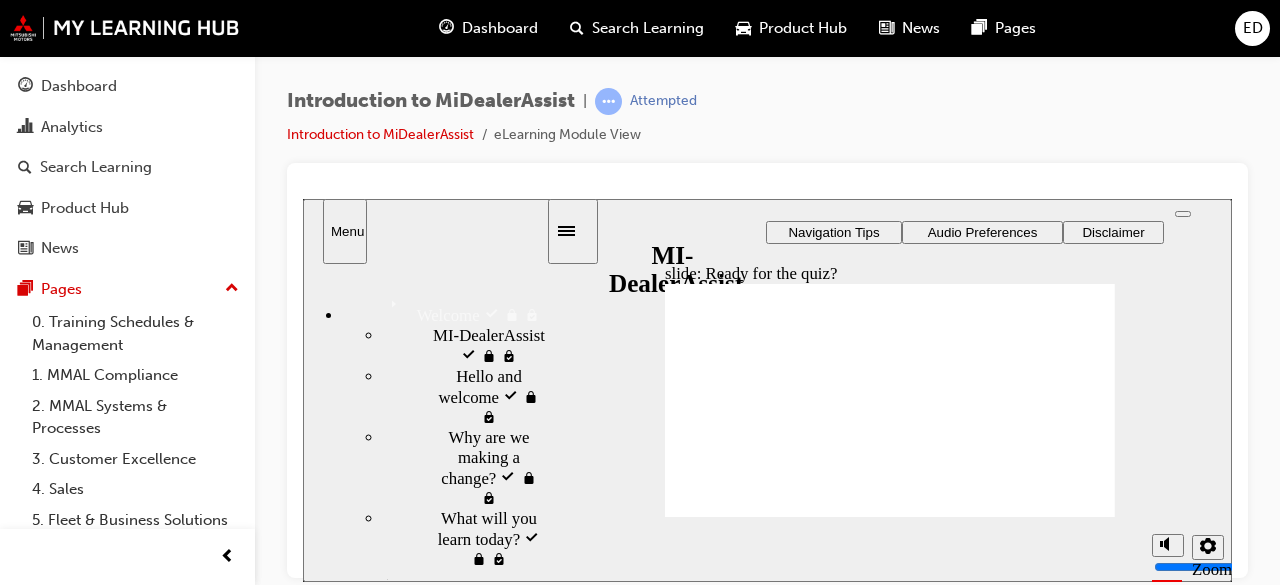 click on "What will you learn today?" at bounding box center (493, 528) 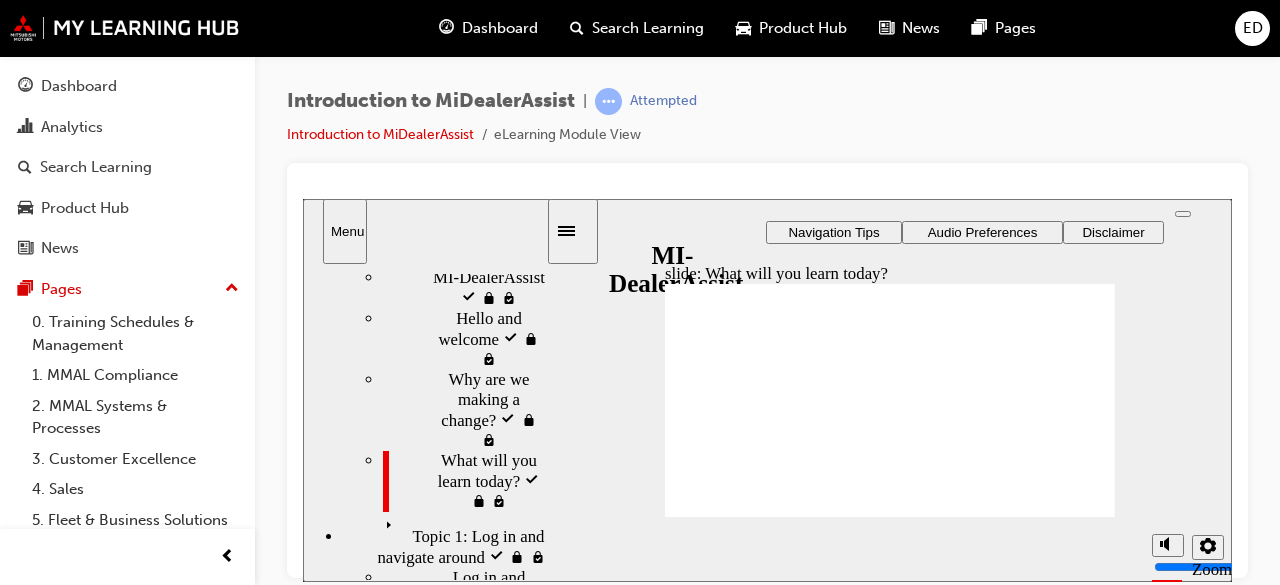 scroll, scrollTop: 68, scrollLeft: 0, axis: vertical 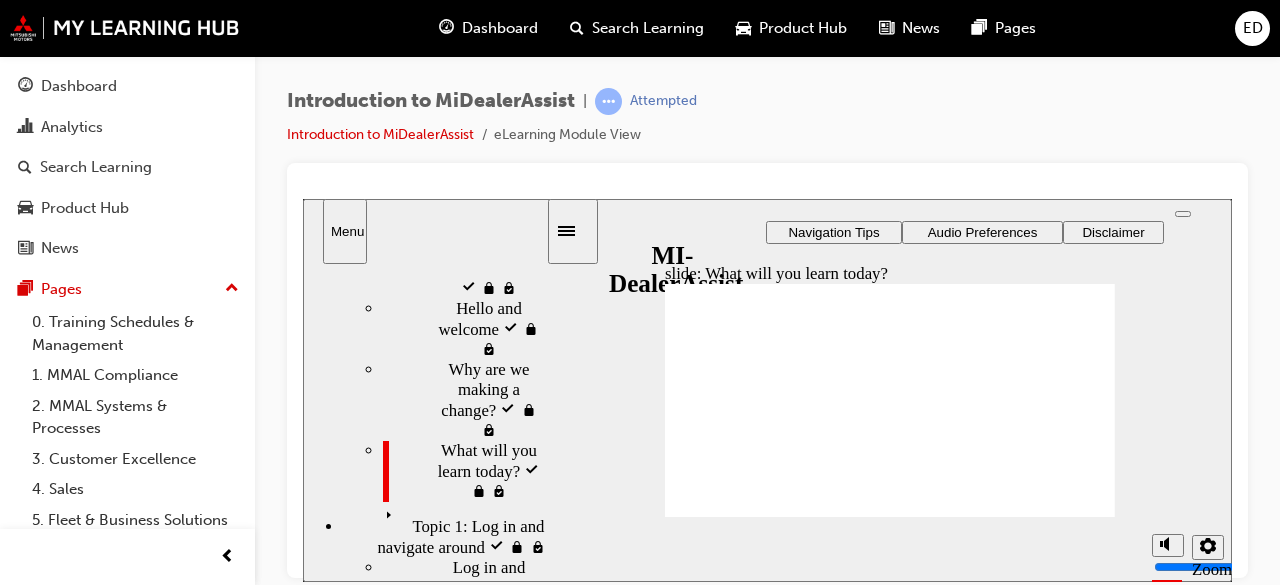 drag, startPoint x: 538, startPoint y: 412, endPoint x: 536, endPoint y: 452, distance: 40.04997 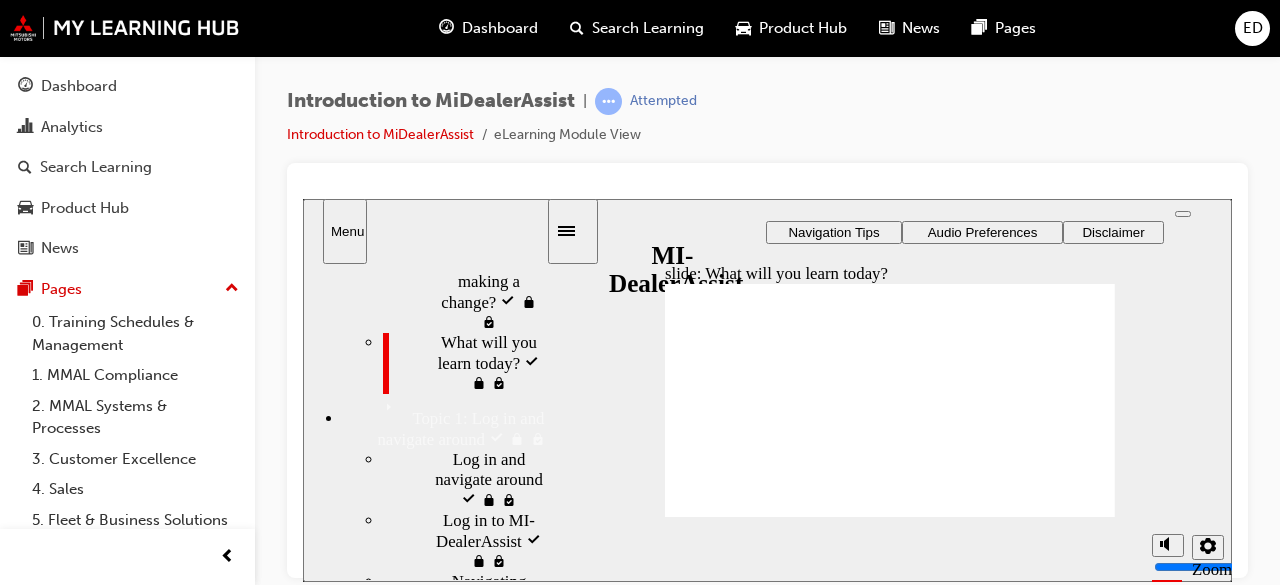 scroll, scrollTop: 188, scrollLeft: 0, axis: vertical 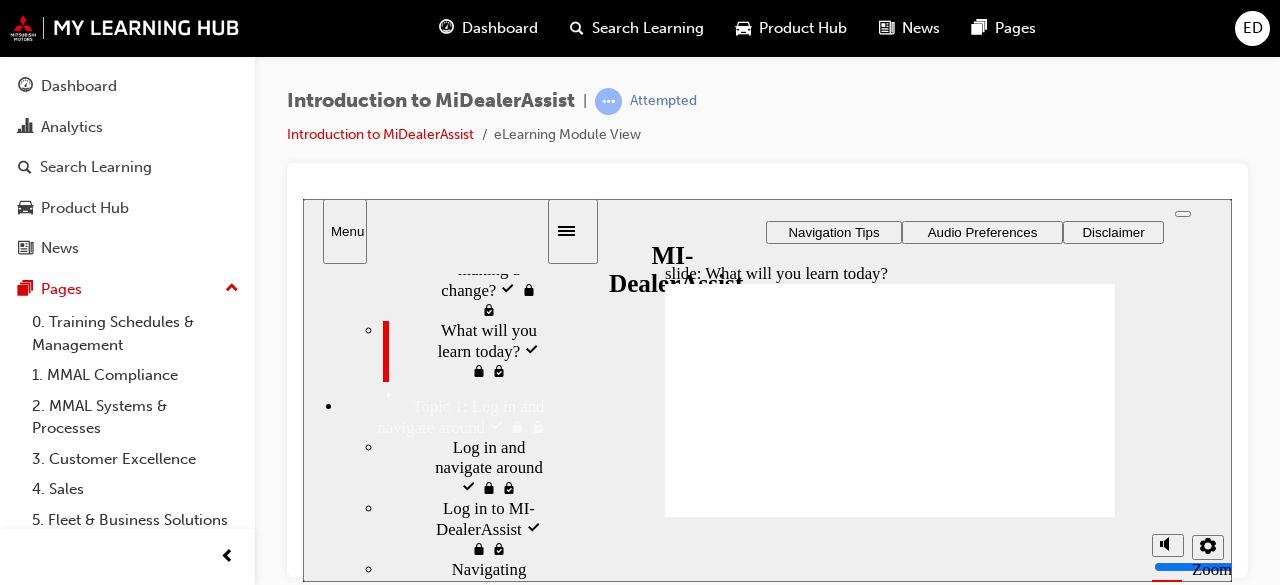 drag, startPoint x: 540, startPoint y: 398, endPoint x: 537, endPoint y: 447, distance: 49.09175 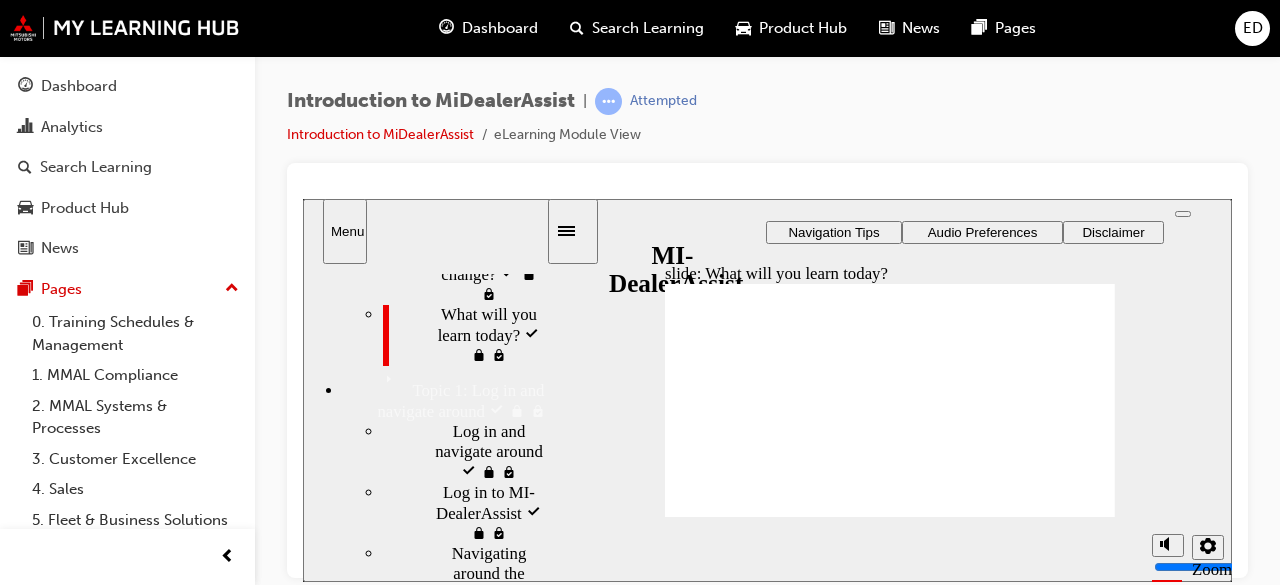 scroll, scrollTop: 196, scrollLeft: 0, axis: vertical 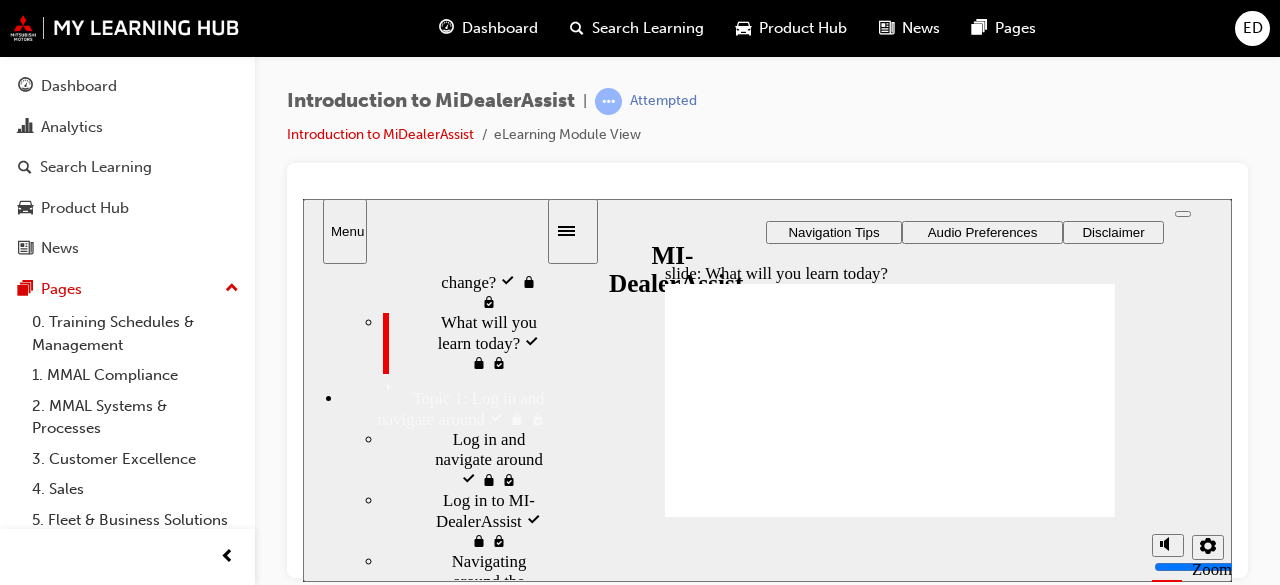 click on "Welcome
Welcome
MI-DealerAssist visited
MI-DealerAssist" at bounding box center [424, 421] 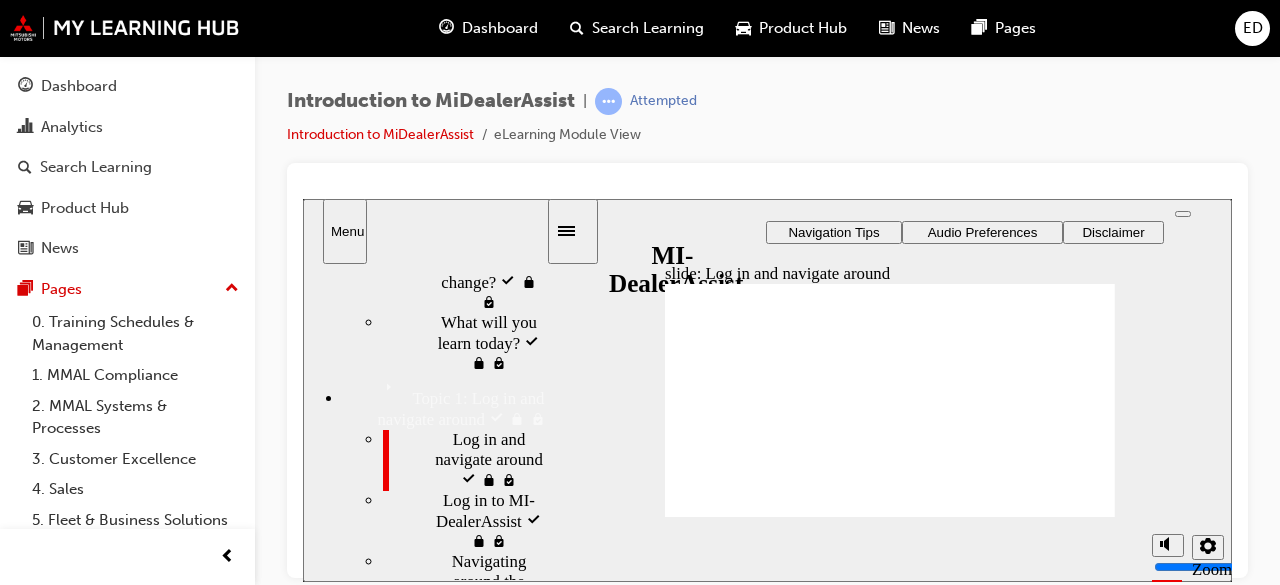 click 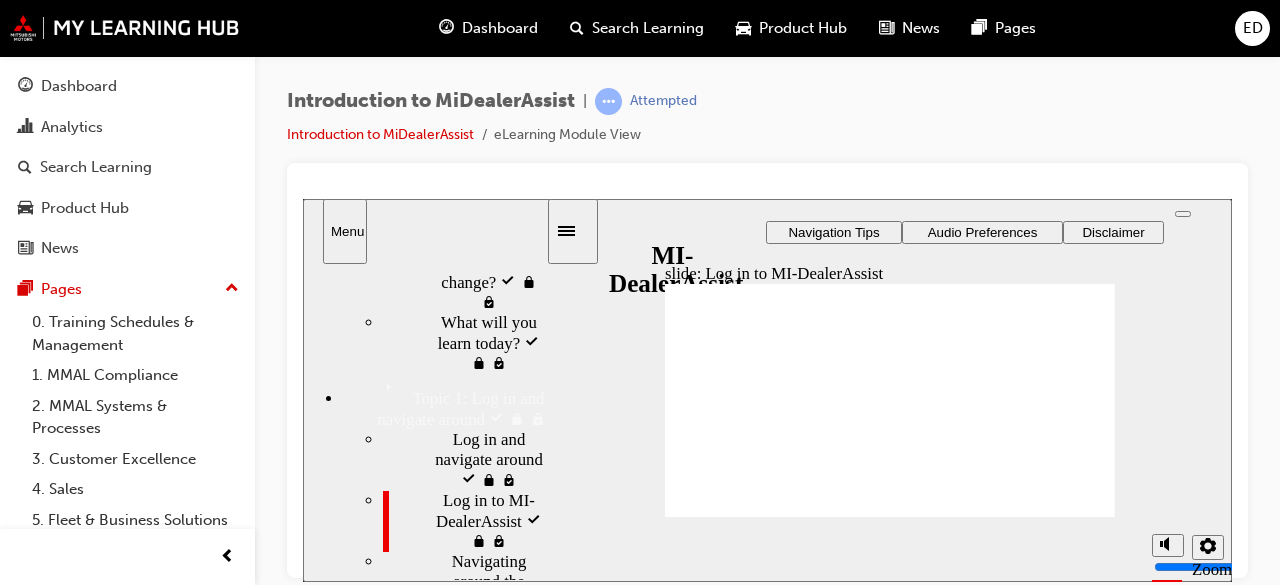 click 